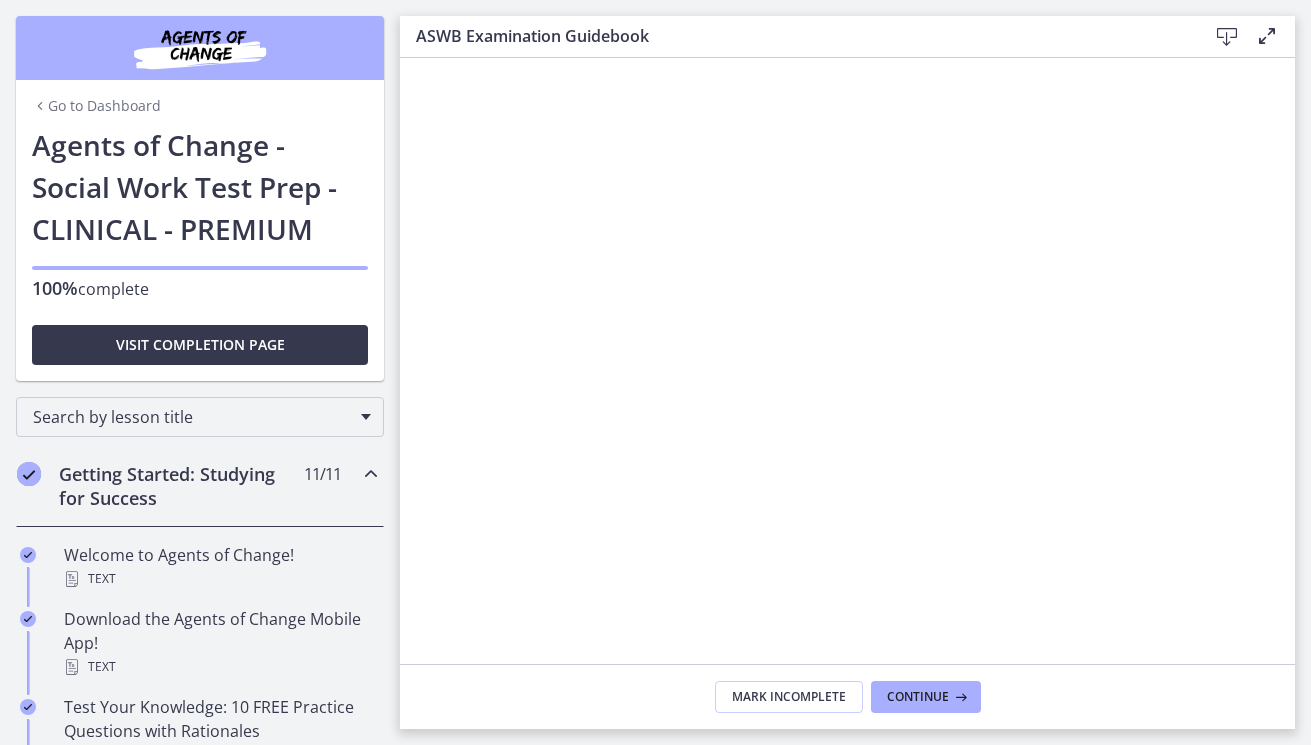 scroll, scrollTop: 0, scrollLeft: 0, axis: both 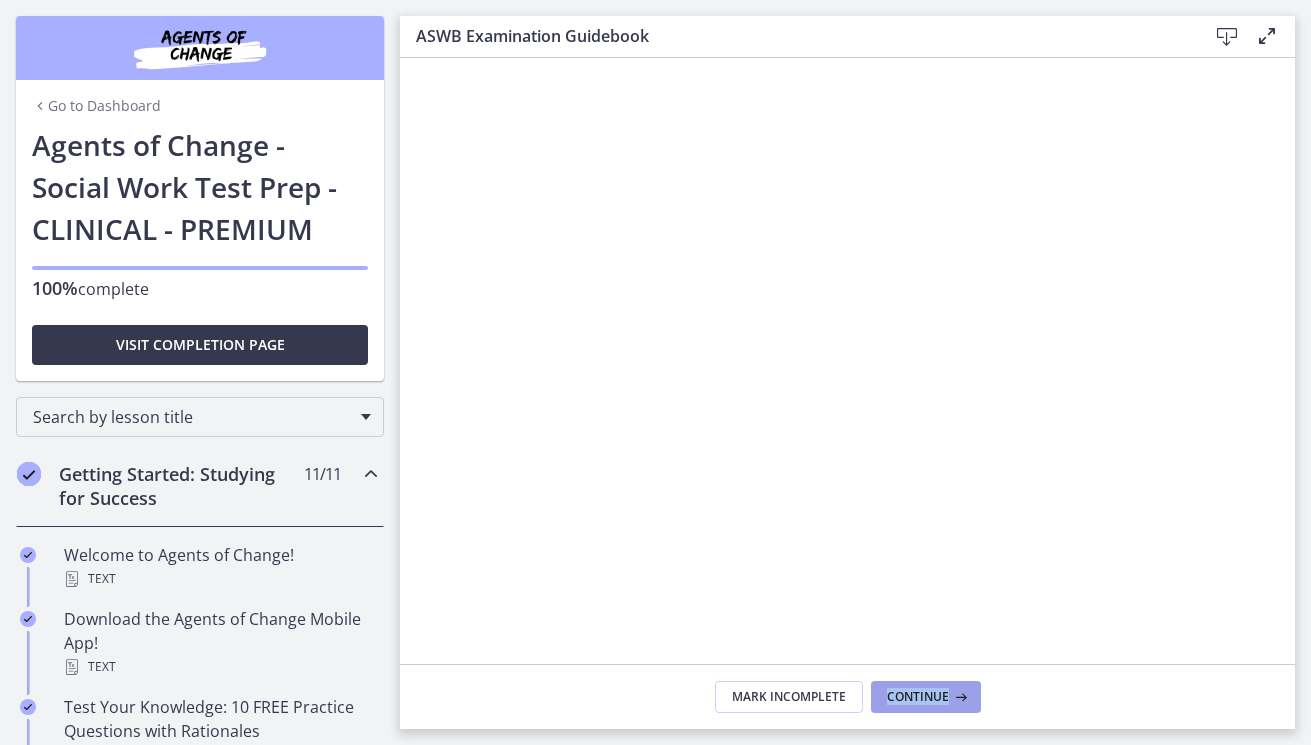 click on "Continue" at bounding box center (918, 697) 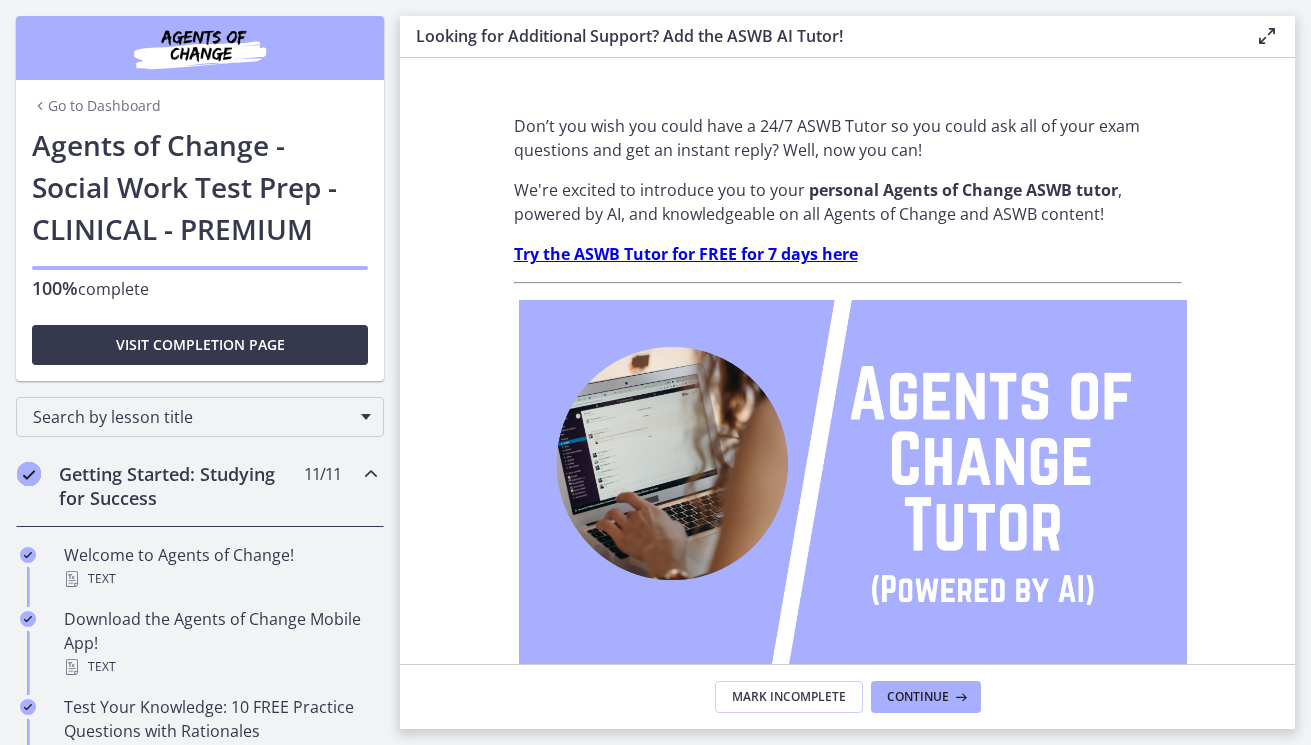 scroll, scrollTop: 20, scrollLeft: 0, axis: vertical 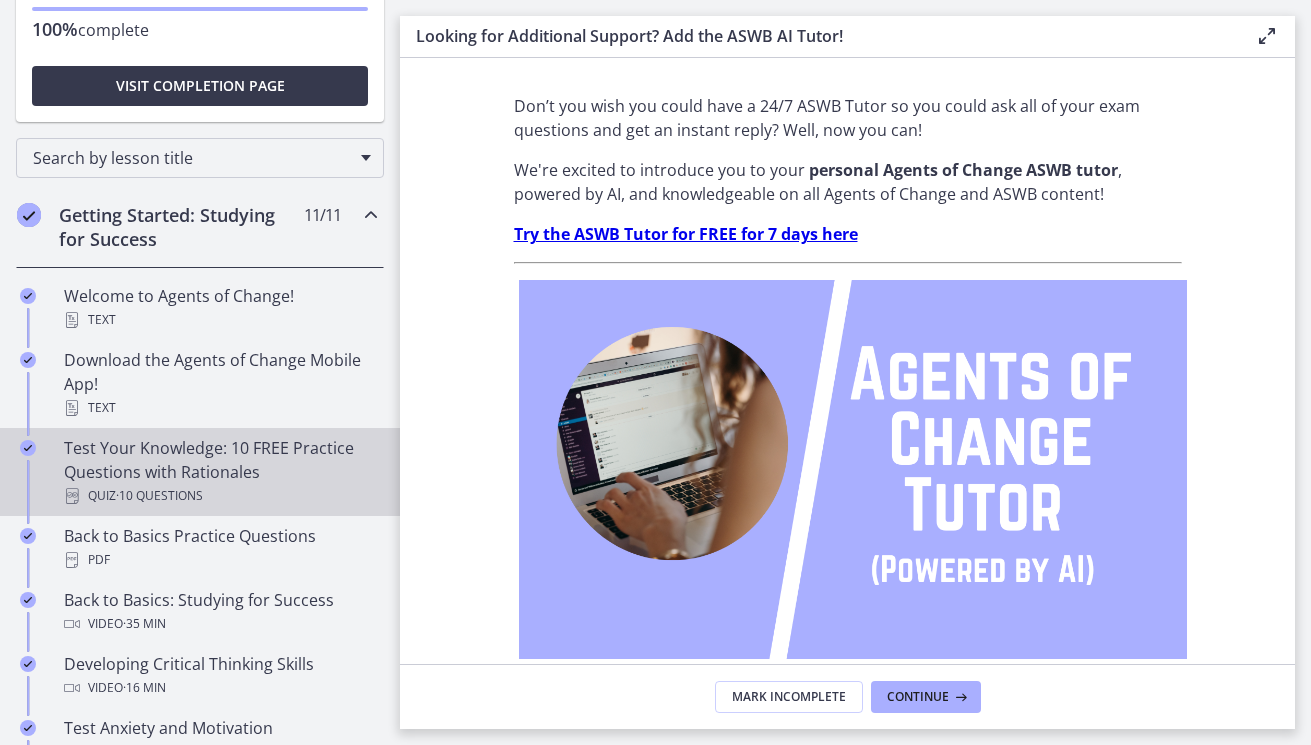 click on "Test Your Knowledge: 10 FREE Practice Questions with Rationales
Quiz
·  10 Questions" at bounding box center [220, 472] 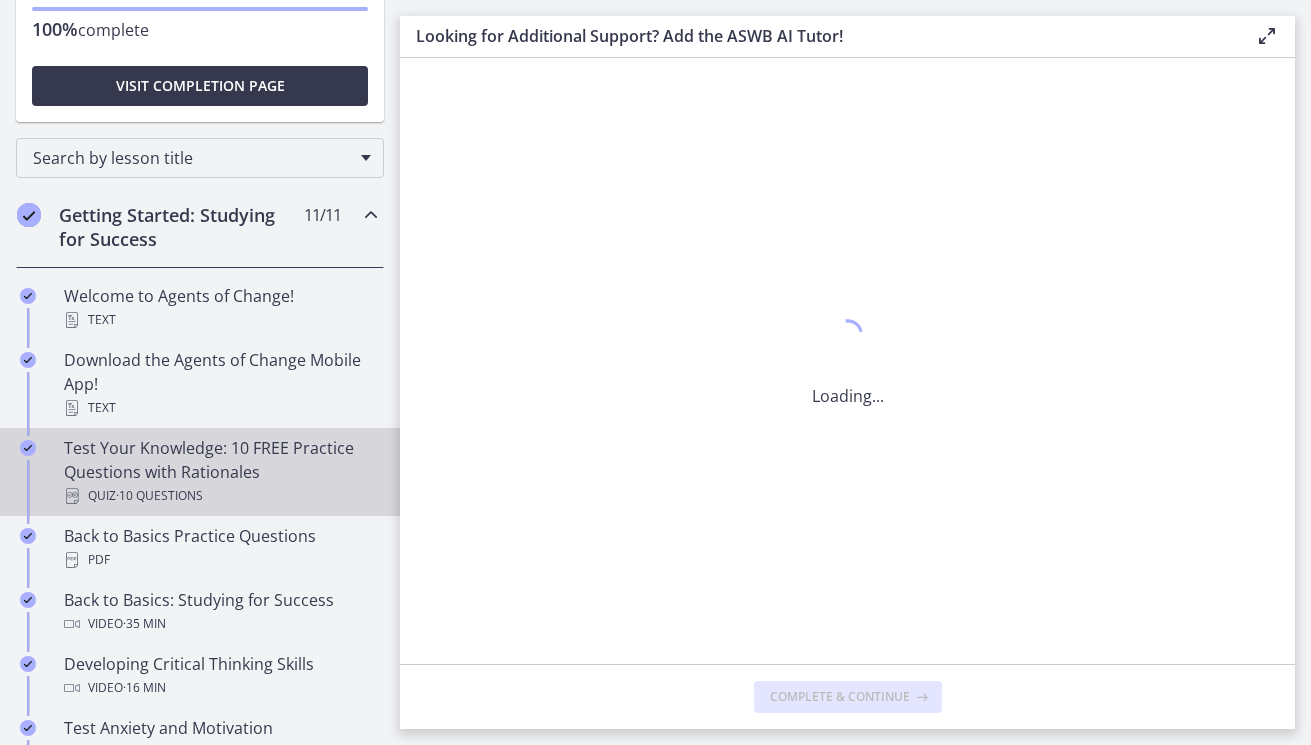 scroll, scrollTop: 0, scrollLeft: 0, axis: both 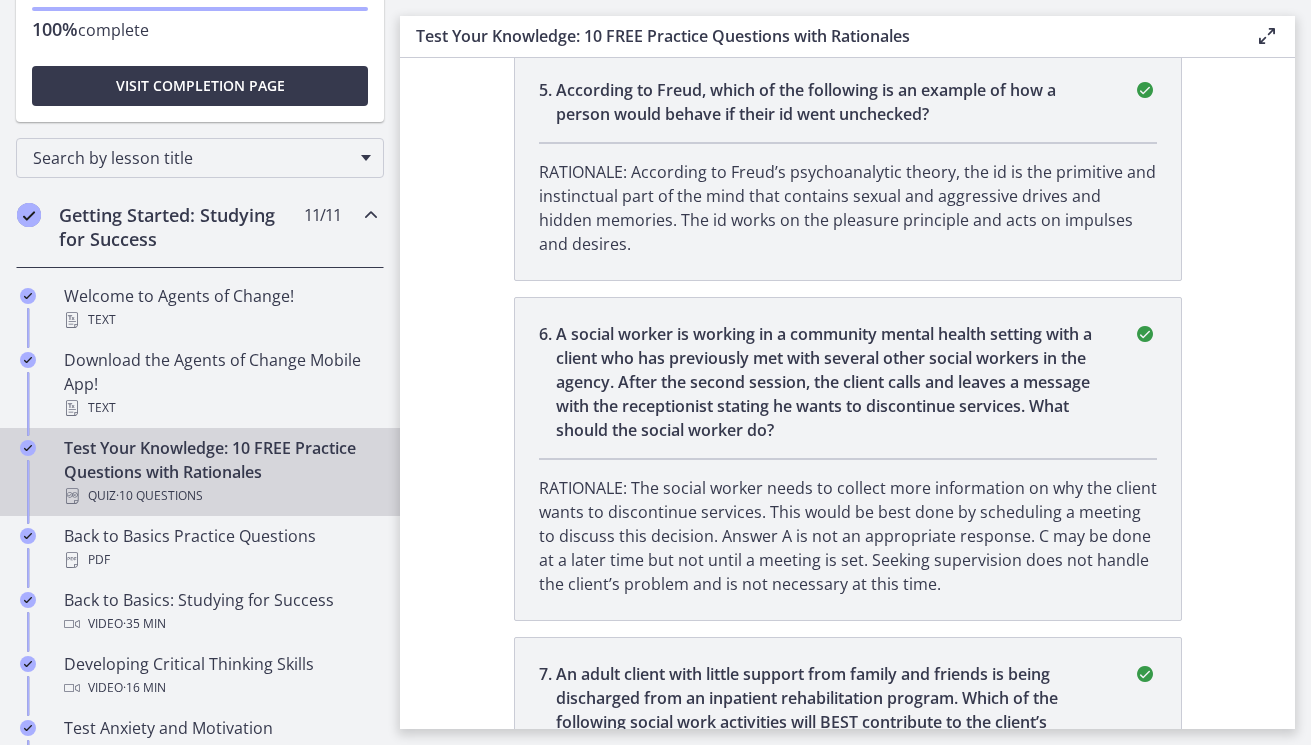 click at bounding box center [1145, 334] 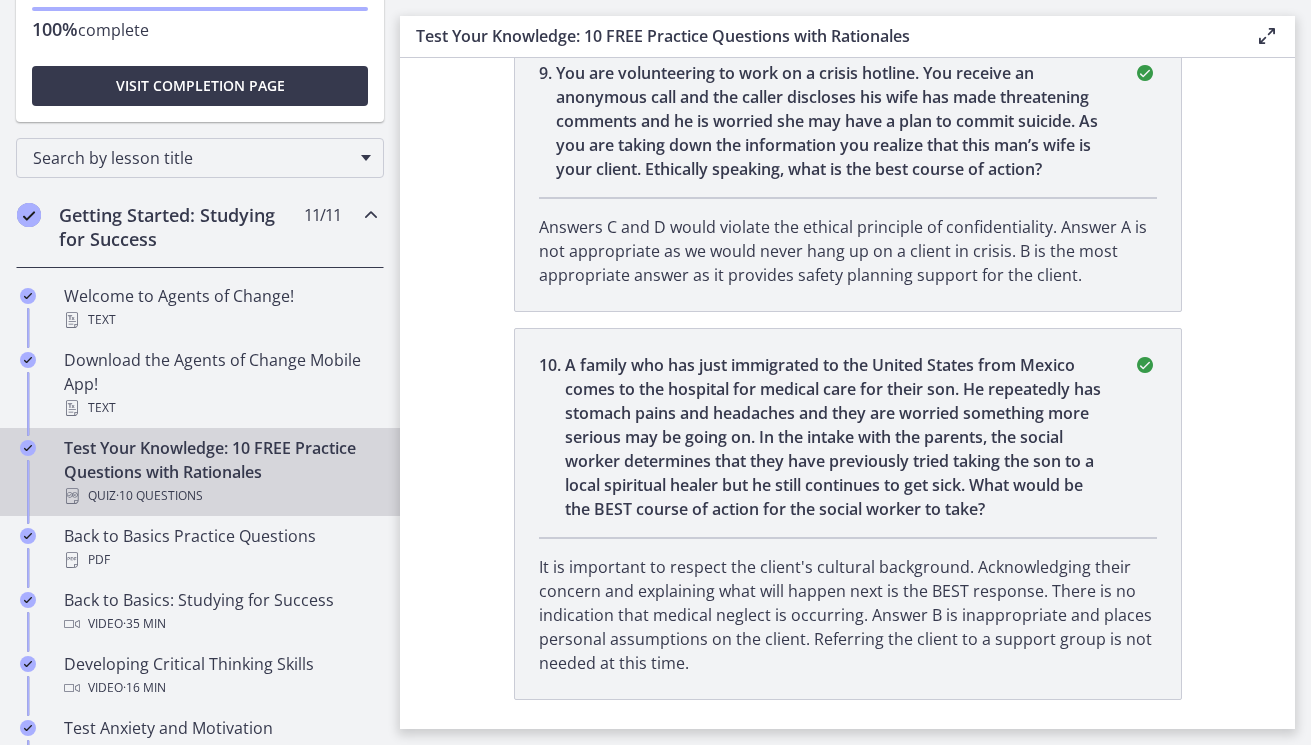 scroll, scrollTop: 2889, scrollLeft: 0, axis: vertical 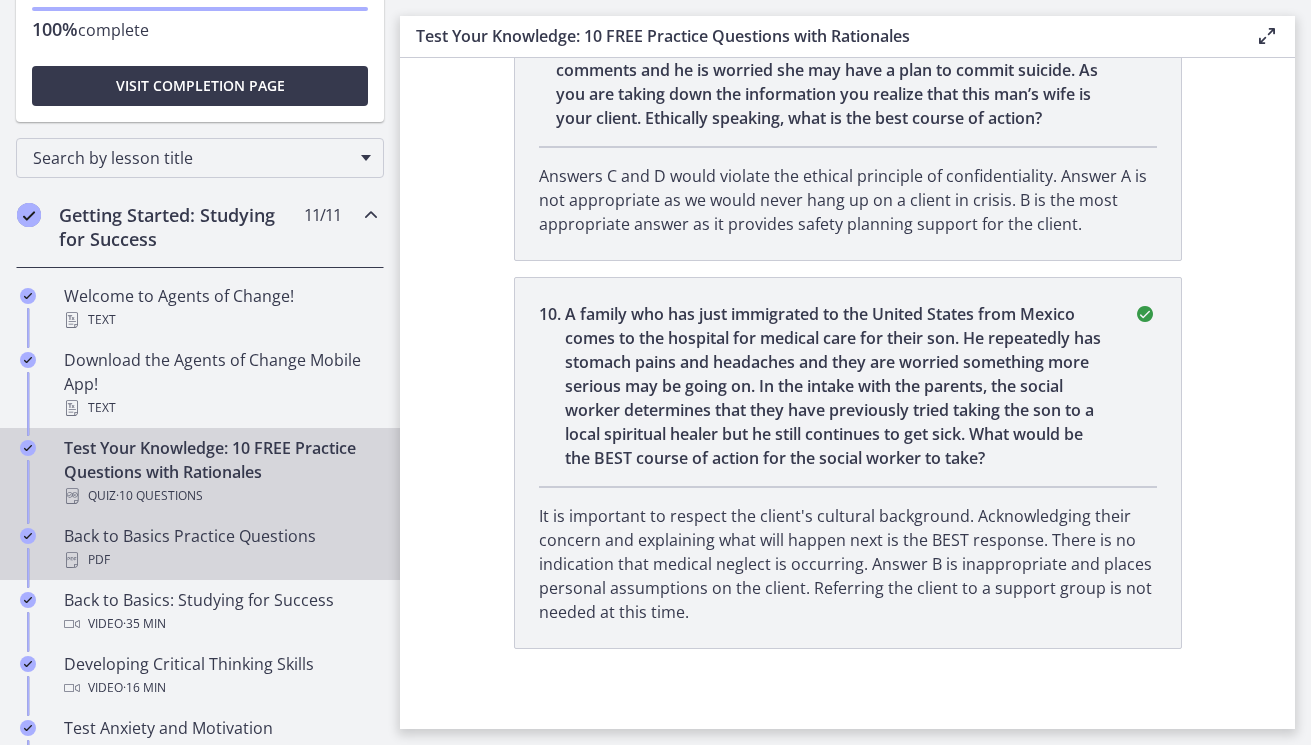 click on "Back to Basics Practice Questions
PDF" at bounding box center [220, 548] 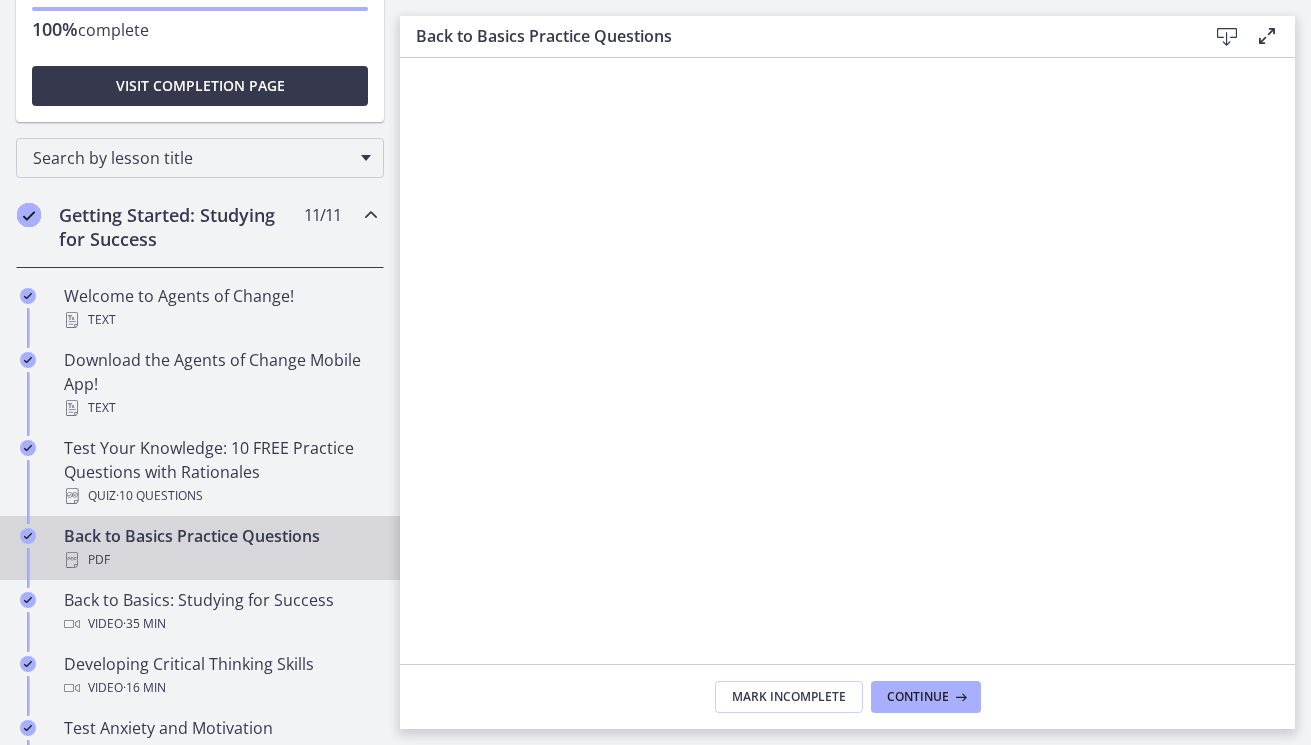 scroll, scrollTop: 0, scrollLeft: 0, axis: both 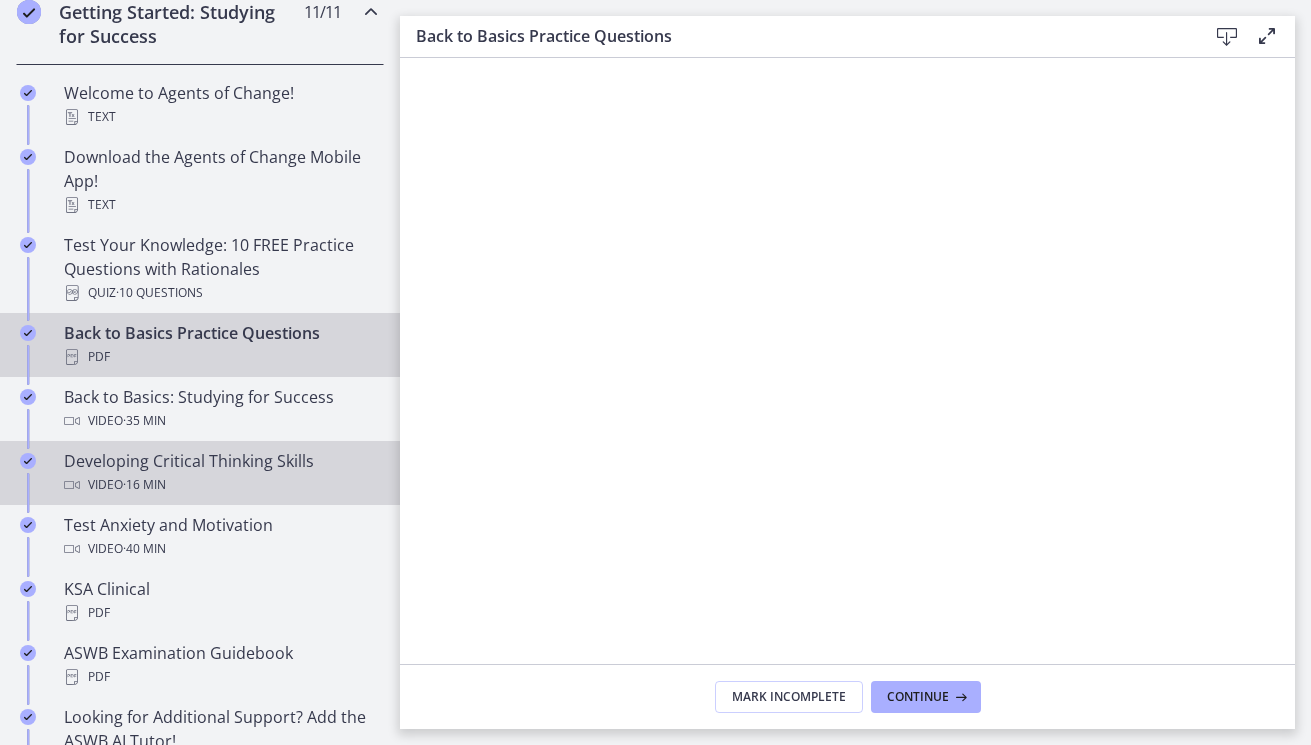 click on "Developing Critical Thinking Skills
Video
·  16 min" at bounding box center [220, 473] 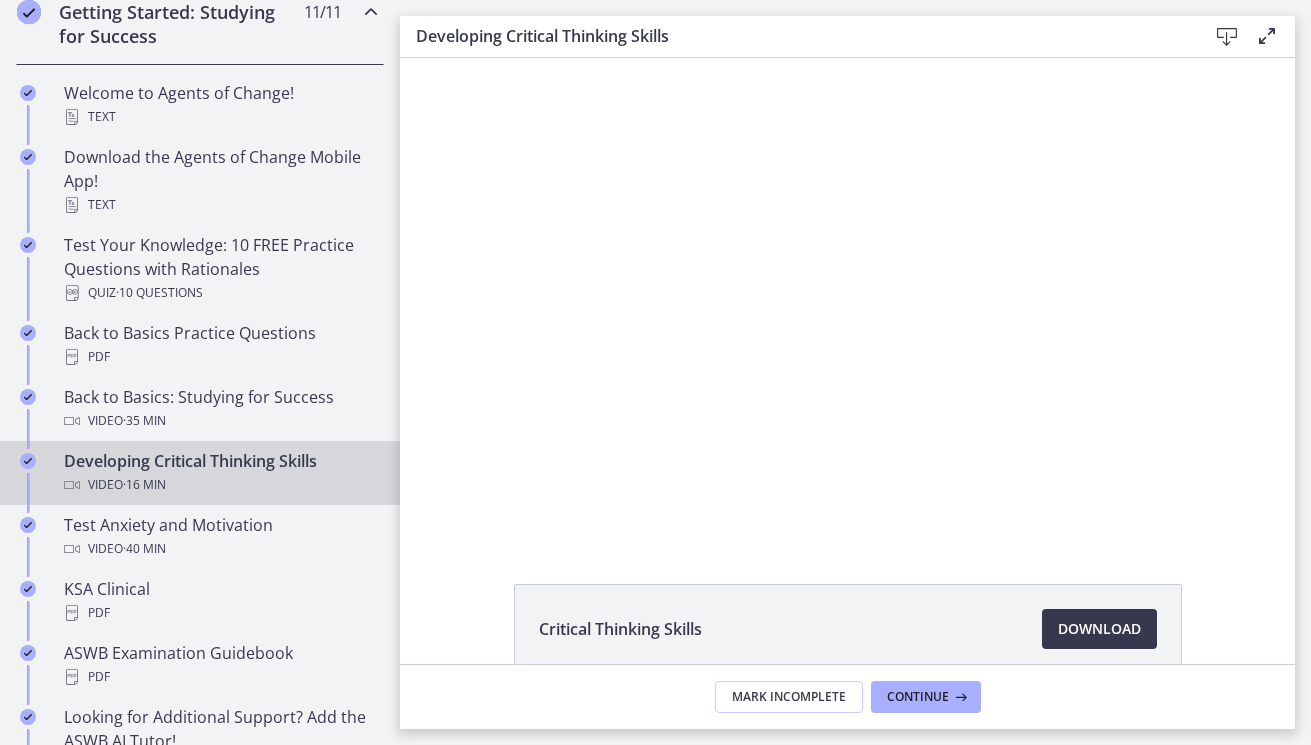 scroll, scrollTop: 0, scrollLeft: 0, axis: both 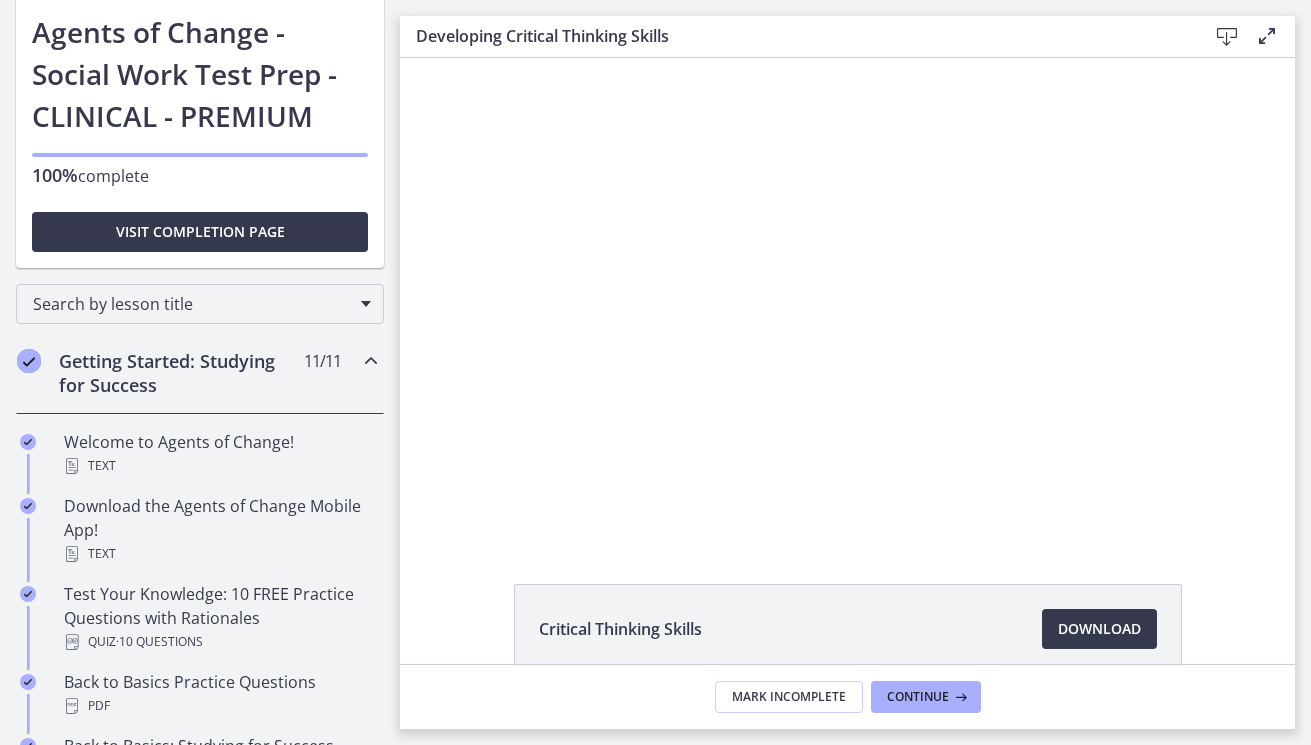click at bounding box center [371, 361] 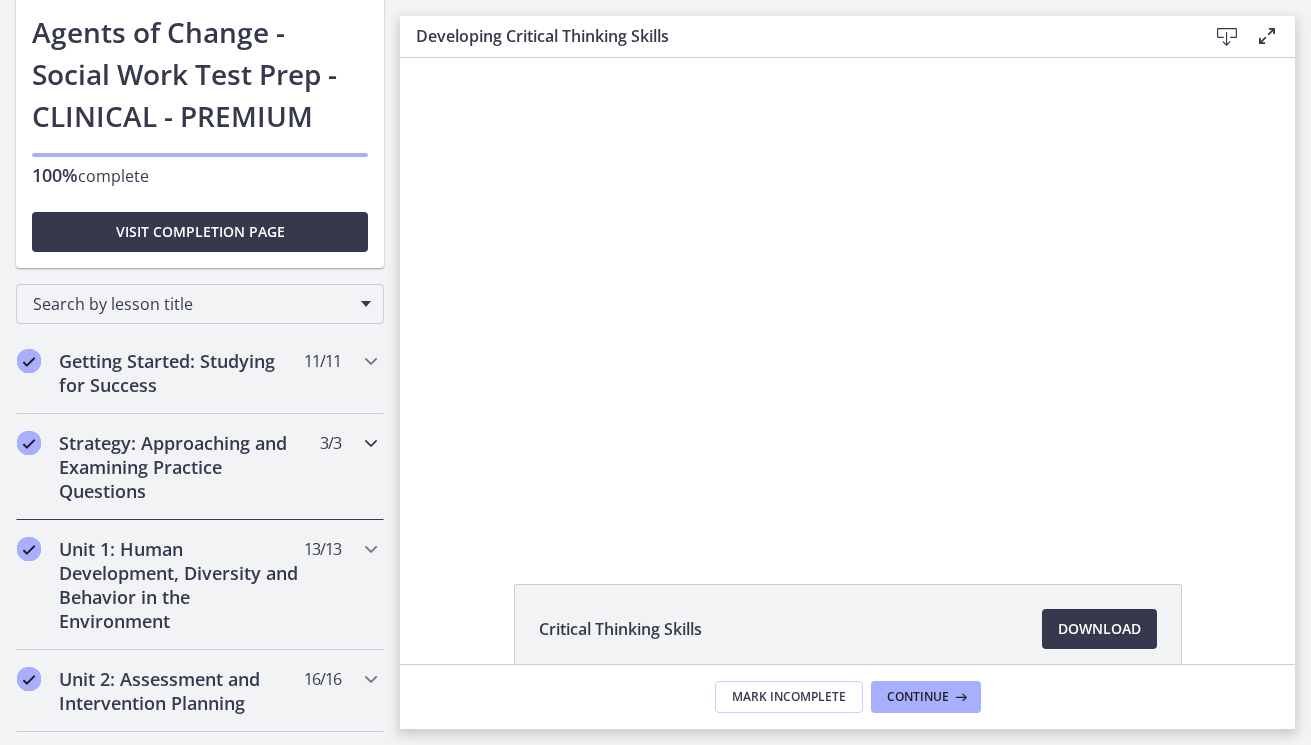 click at bounding box center (371, 443) 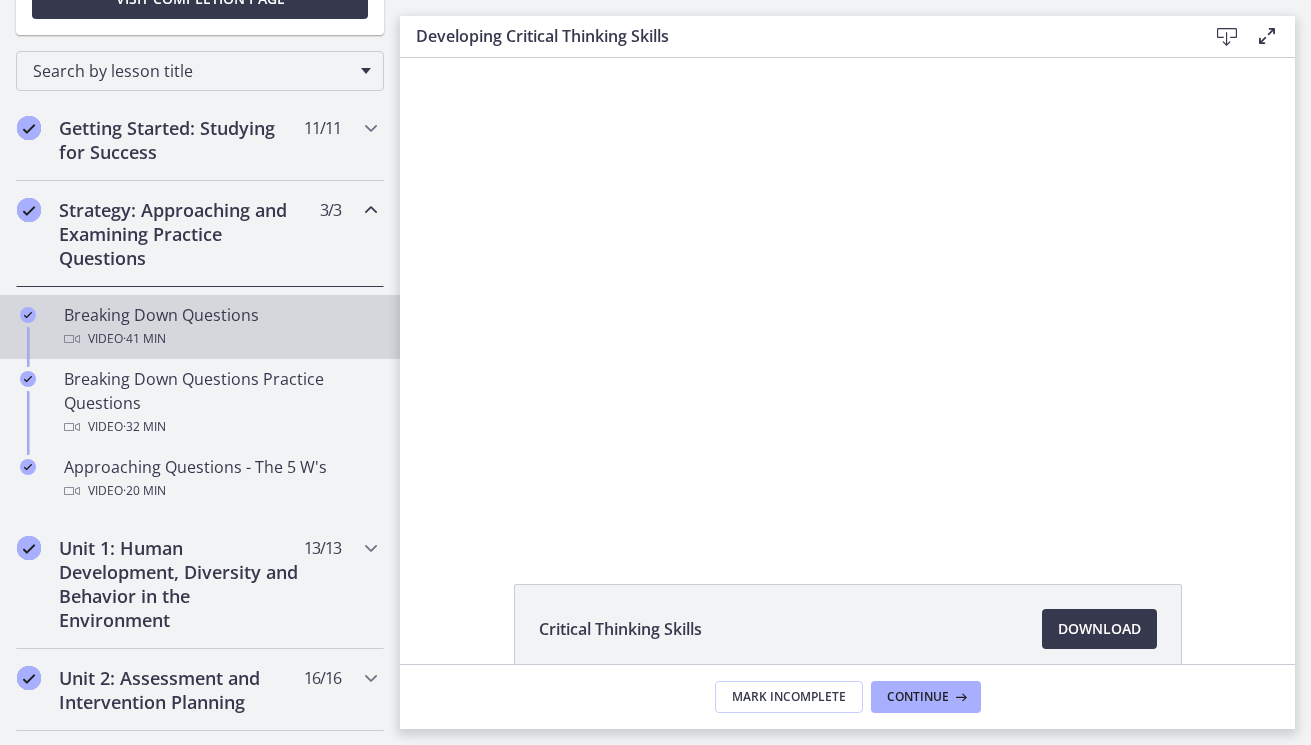scroll, scrollTop: 348, scrollLeft: 0, axis: vertical 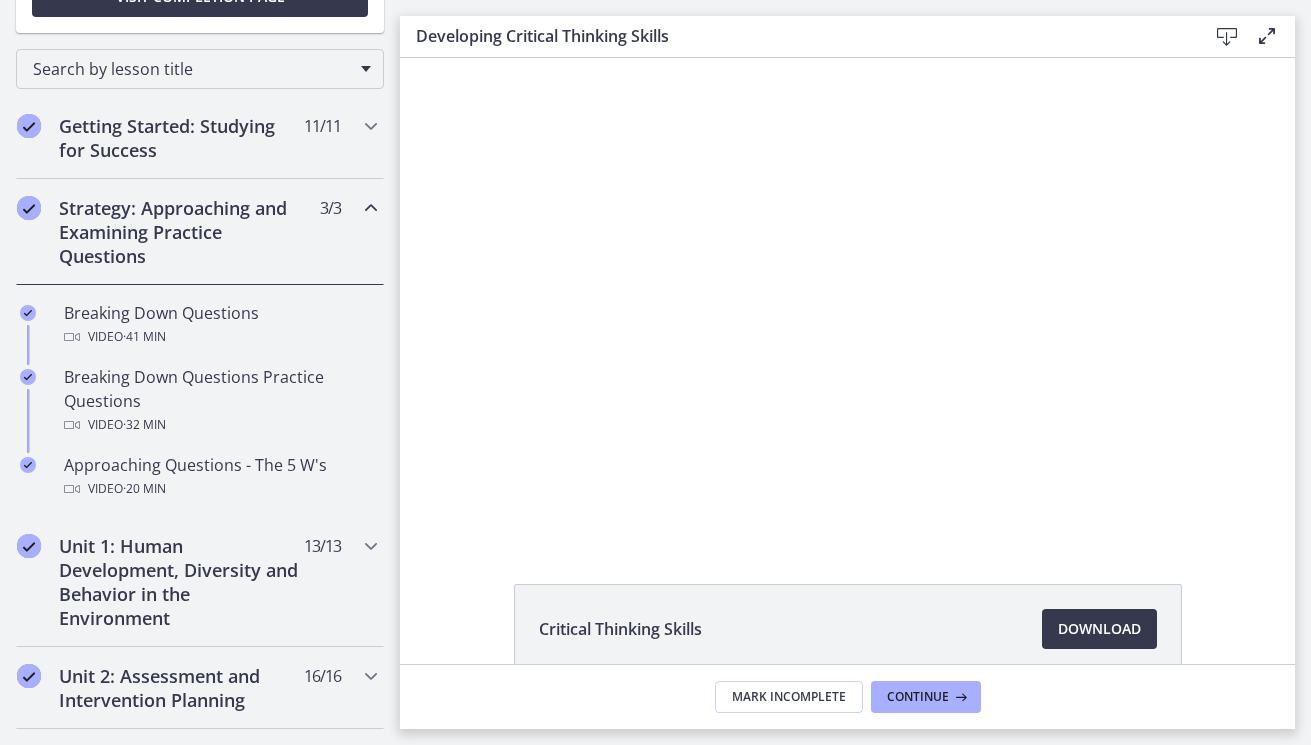 click at bounding box center (371, 208) 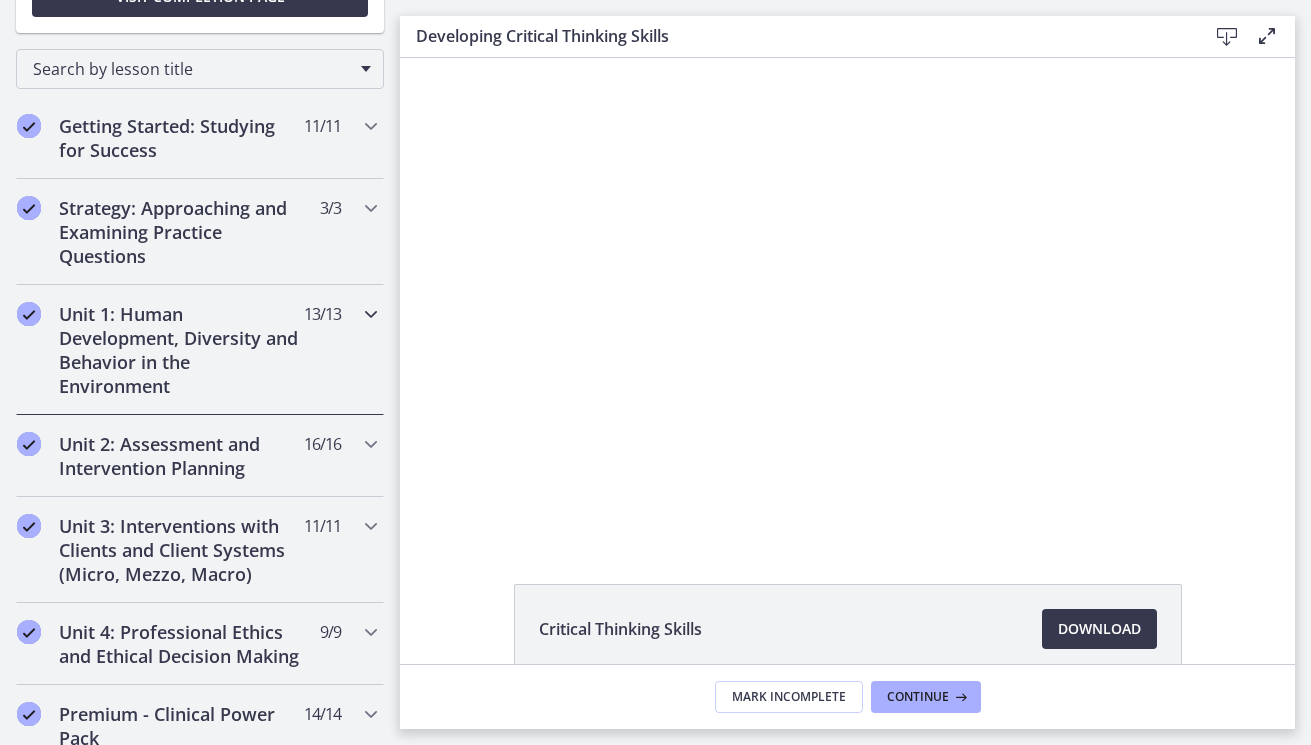 click at bounding box center [371, 314] 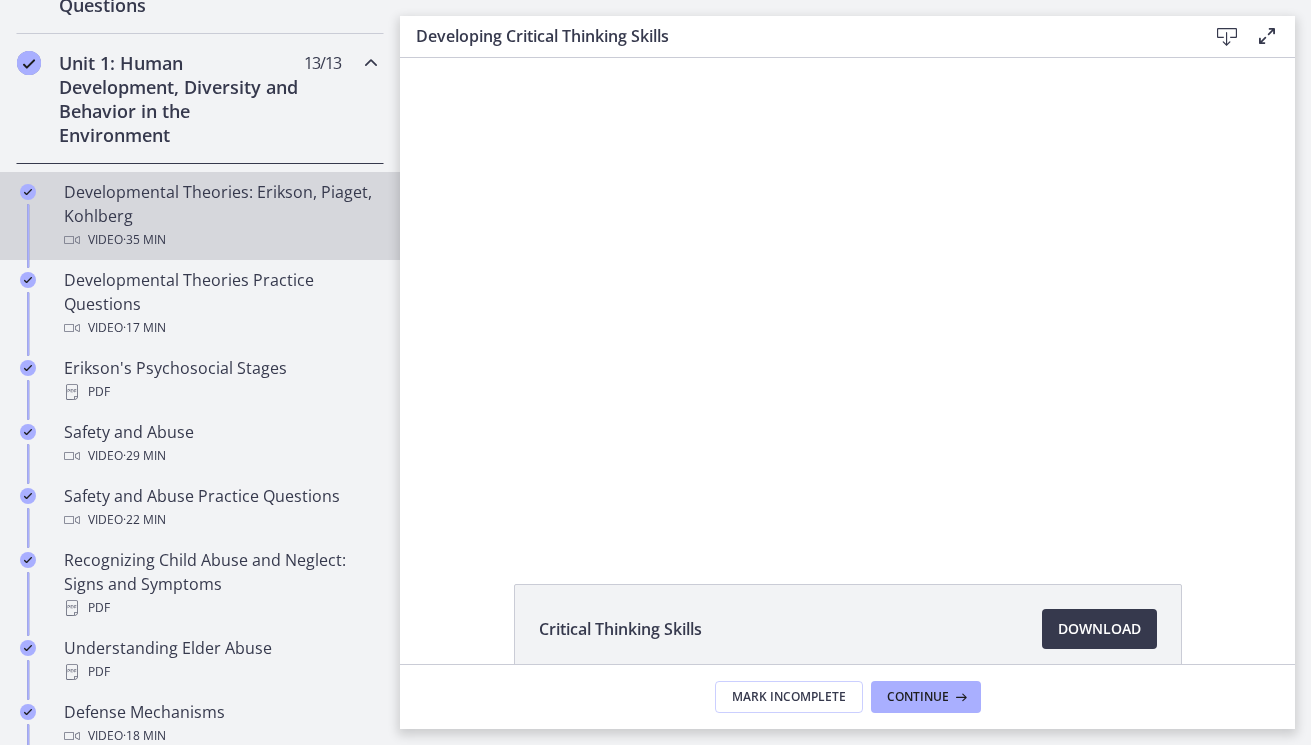 scroll, scrollTop: 596, scrollLeft: 0, axis: vertical 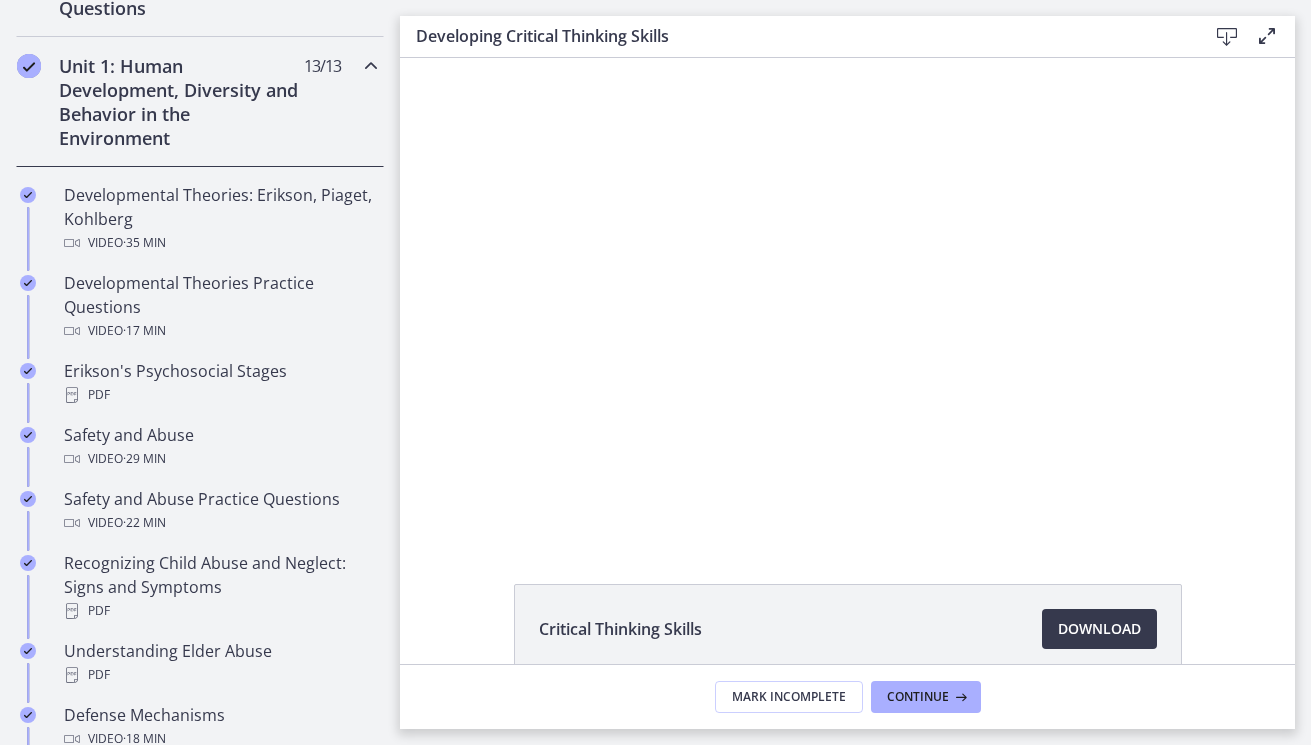 click at bounding box center [371, 66] 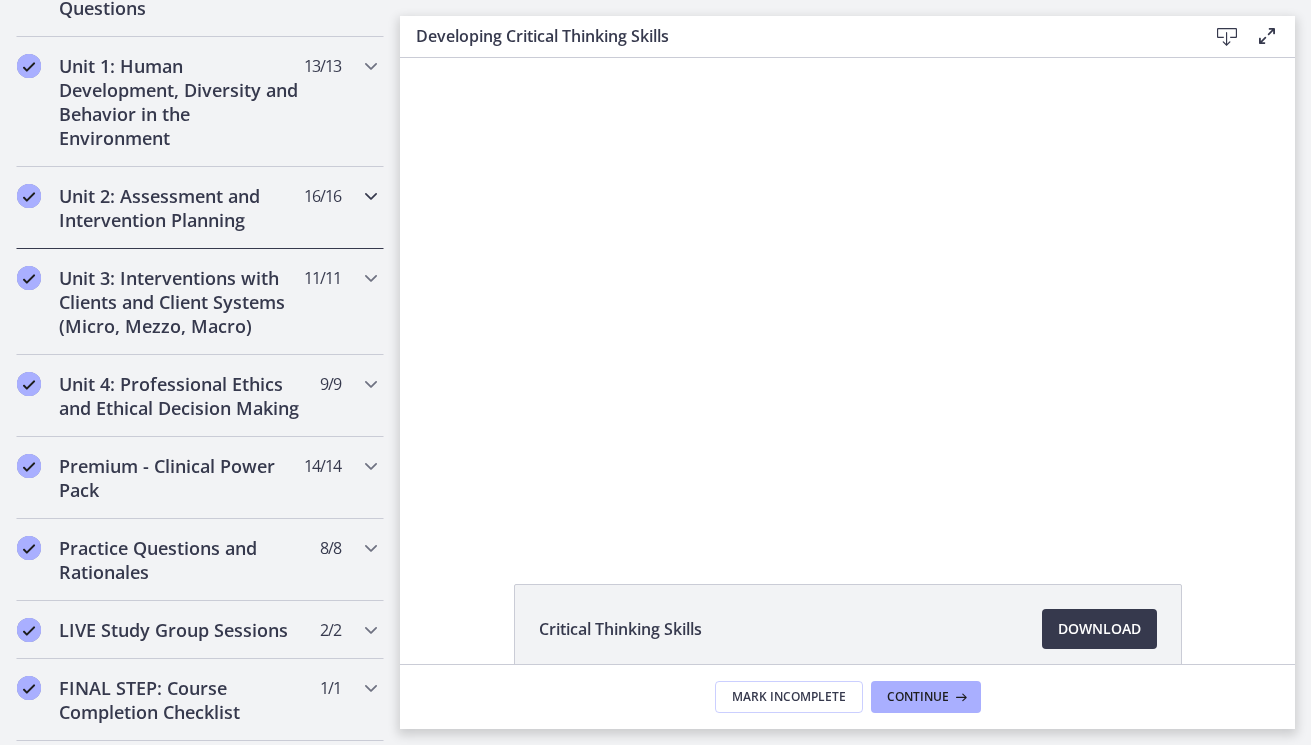 click at bounding box center (371, 196) 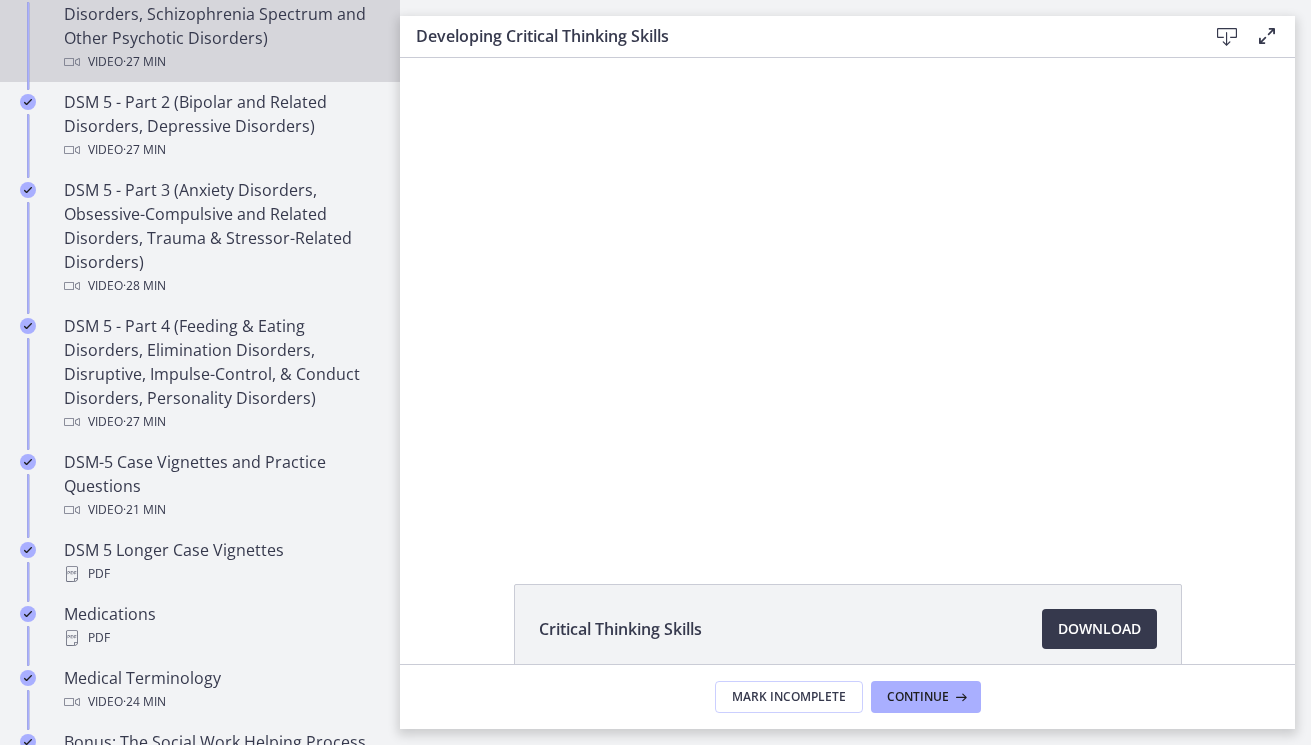 scroll, scrollTop: 1082, scrollLeft: 0, axis: vertical 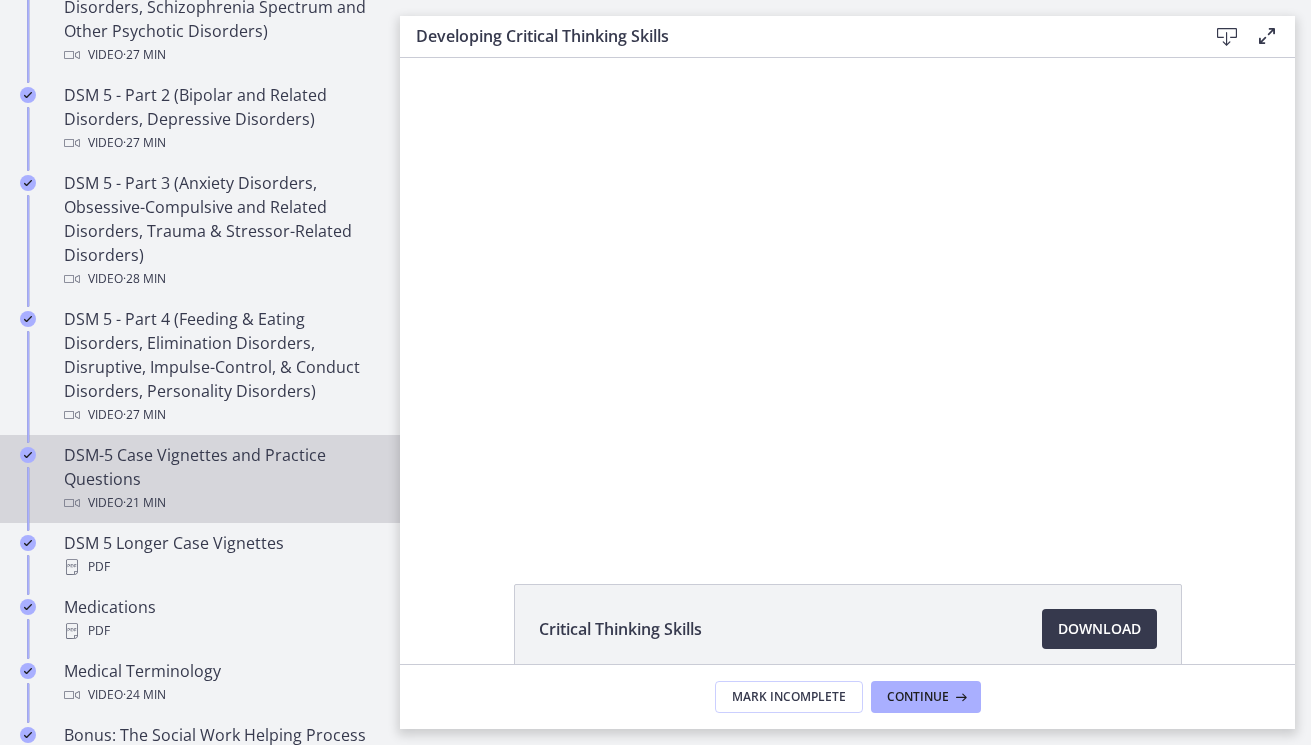 click on "DSM-5 Case Vignettes and Practice Questions
Video
·  21 min" at bounding box center [220, 479] 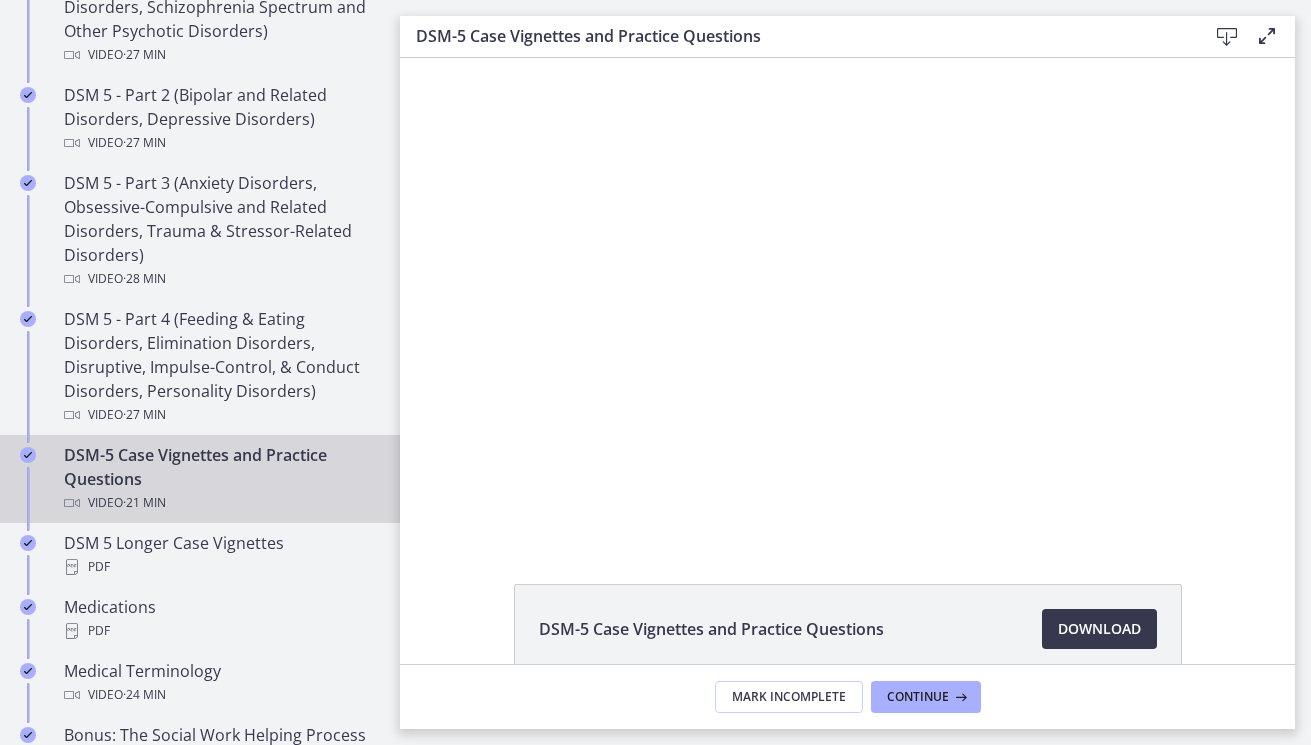 scroll, scrollTop: 0, scrollLeft: 0, axis: both 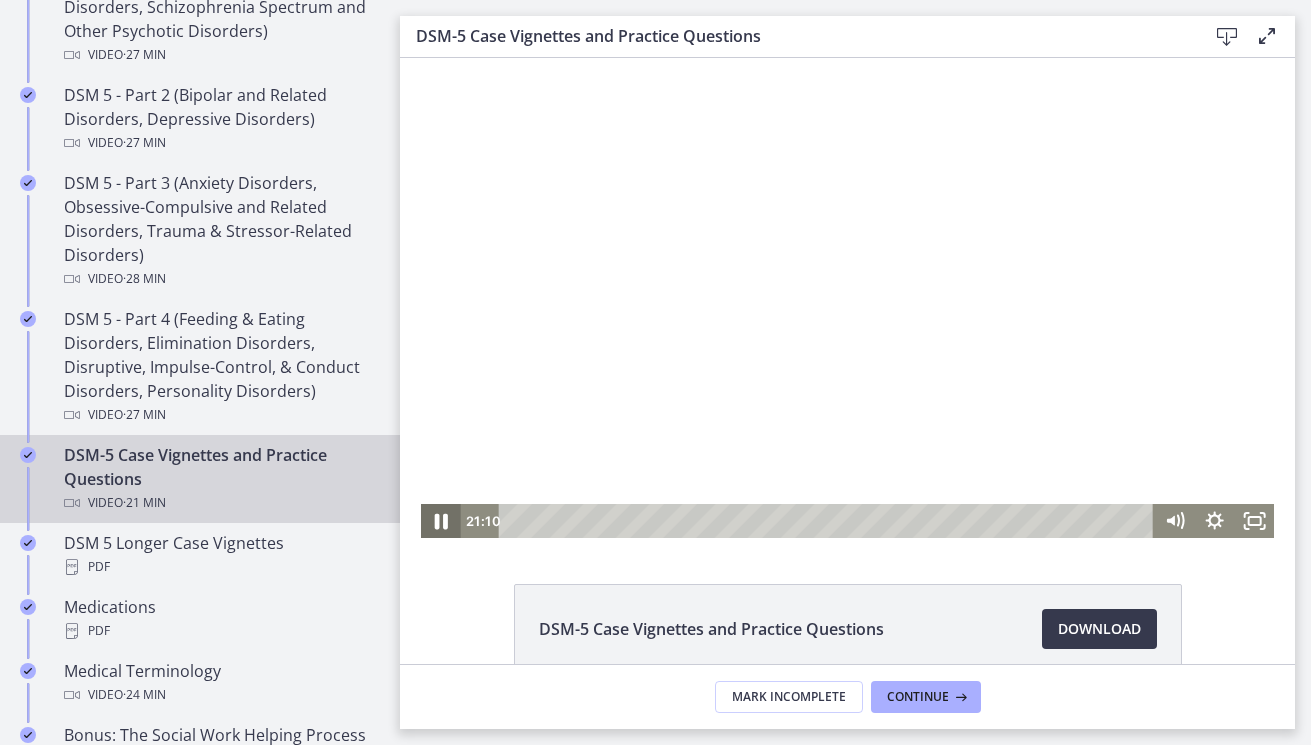 click 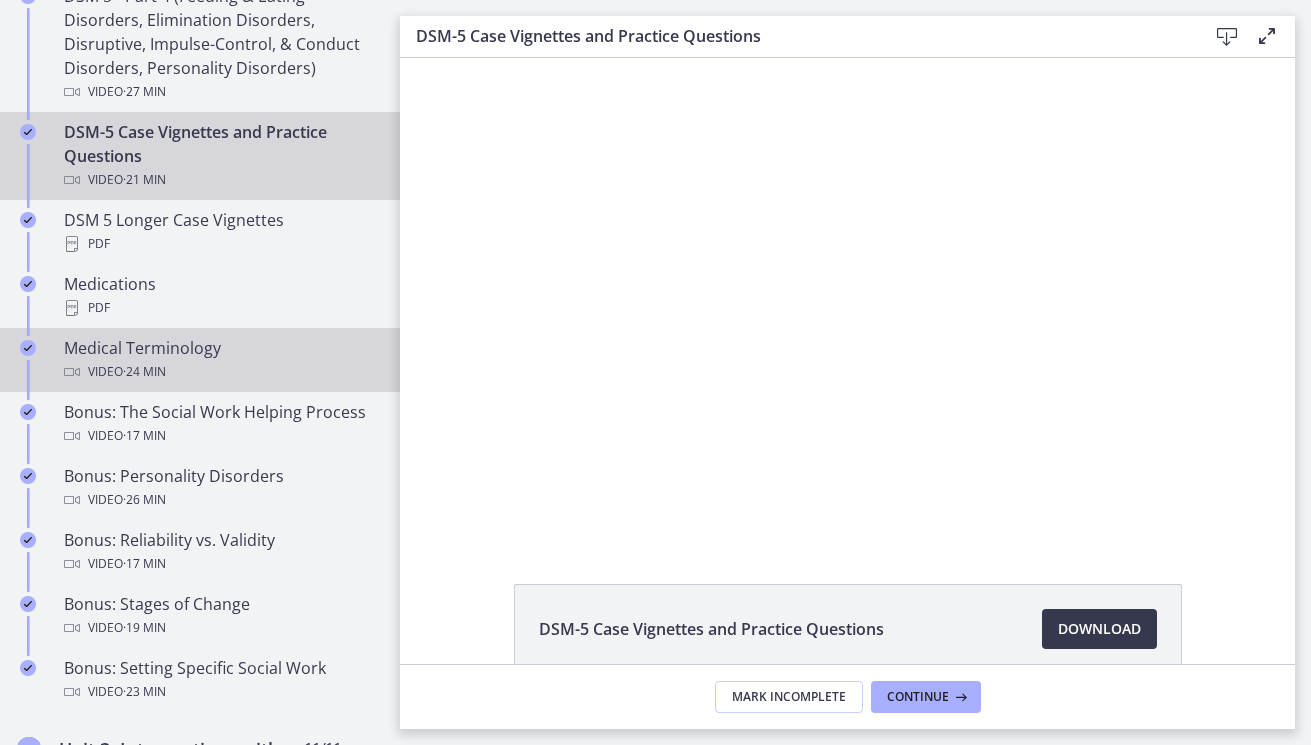 scroll, scrollTop: 1407, scrollLeft: 0, axis: vertical 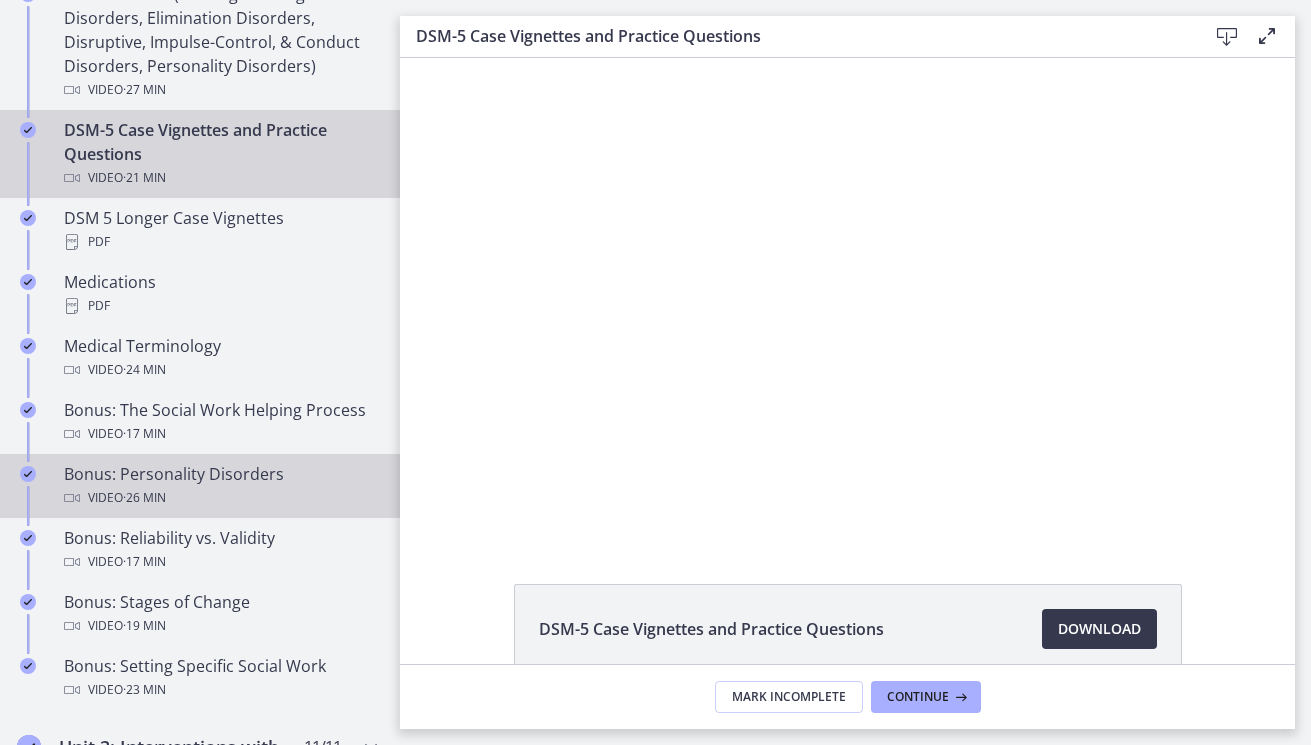 click on "Bonus: Personality Disorders
Video
·  26 min" at bounding box center (220, 486) 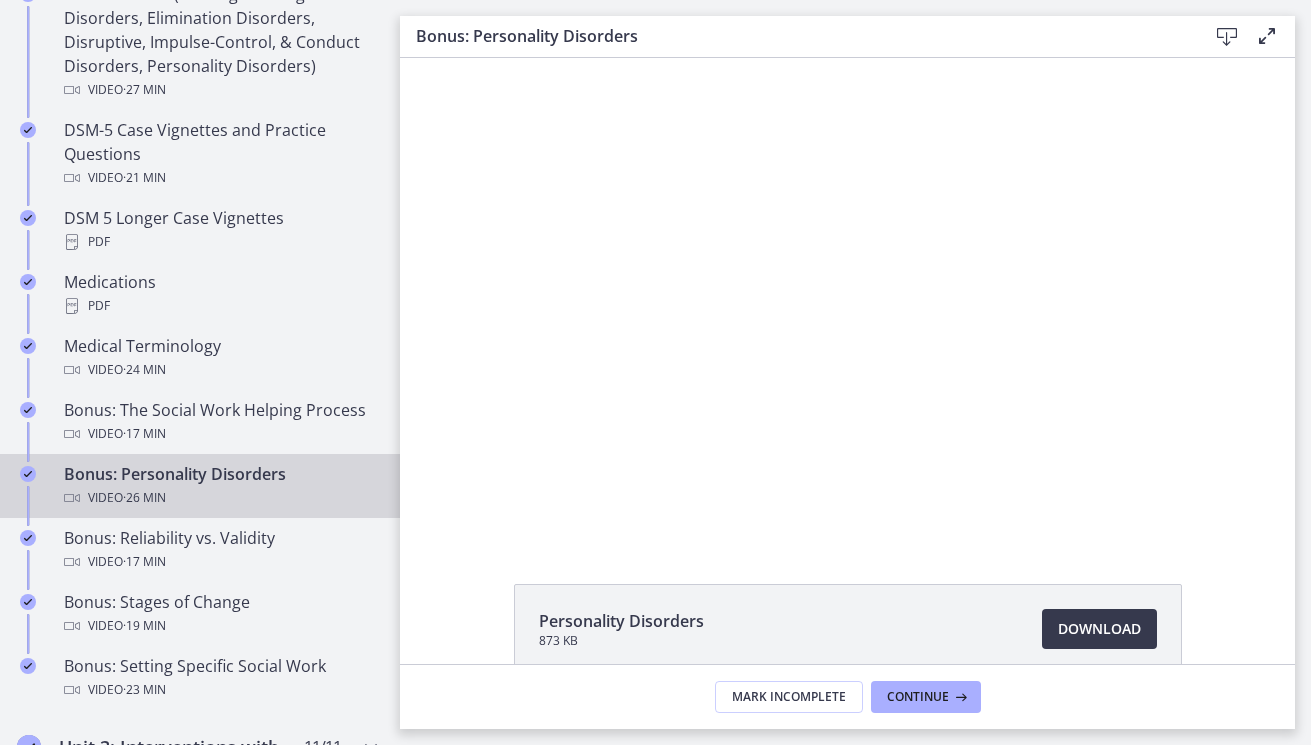scroll, scrollTop: 0, scrollLeft: 0, axis: both 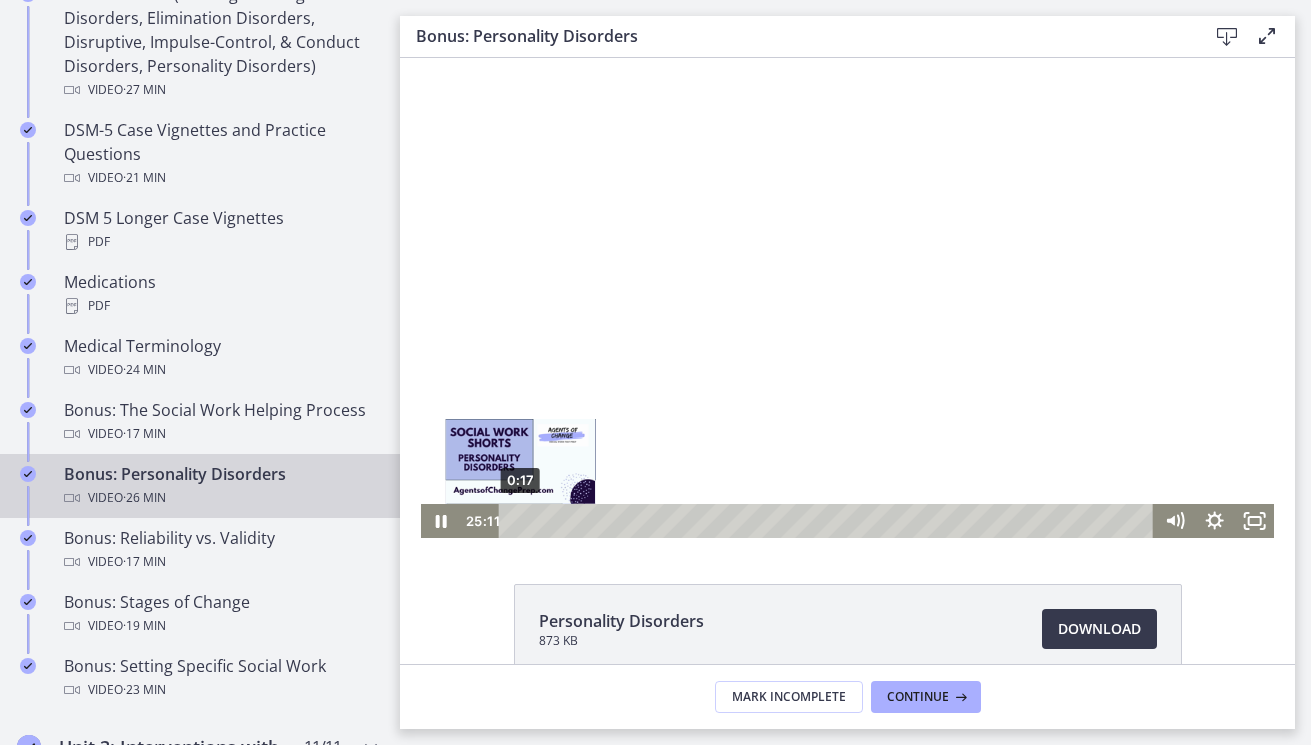 click on "0:17" at bounding box center [829, 521] 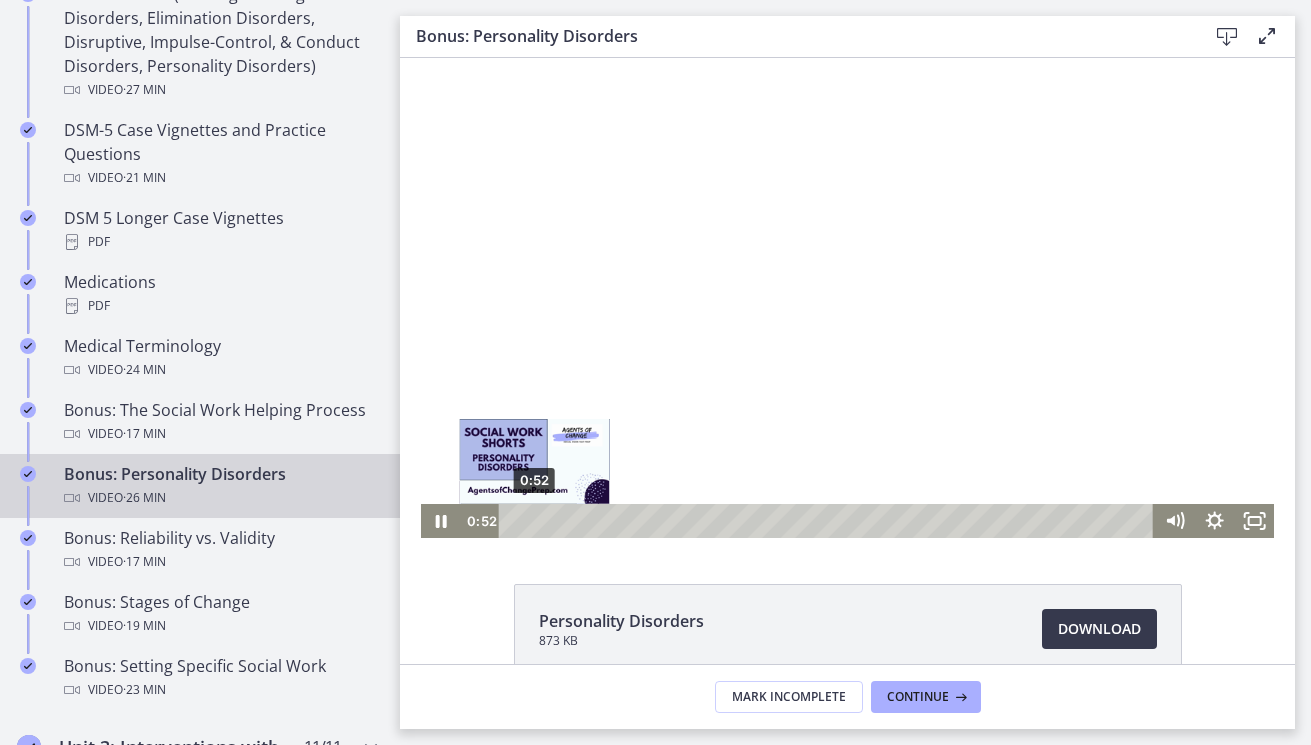 click on "0:52" at bounding box center (829, 521) 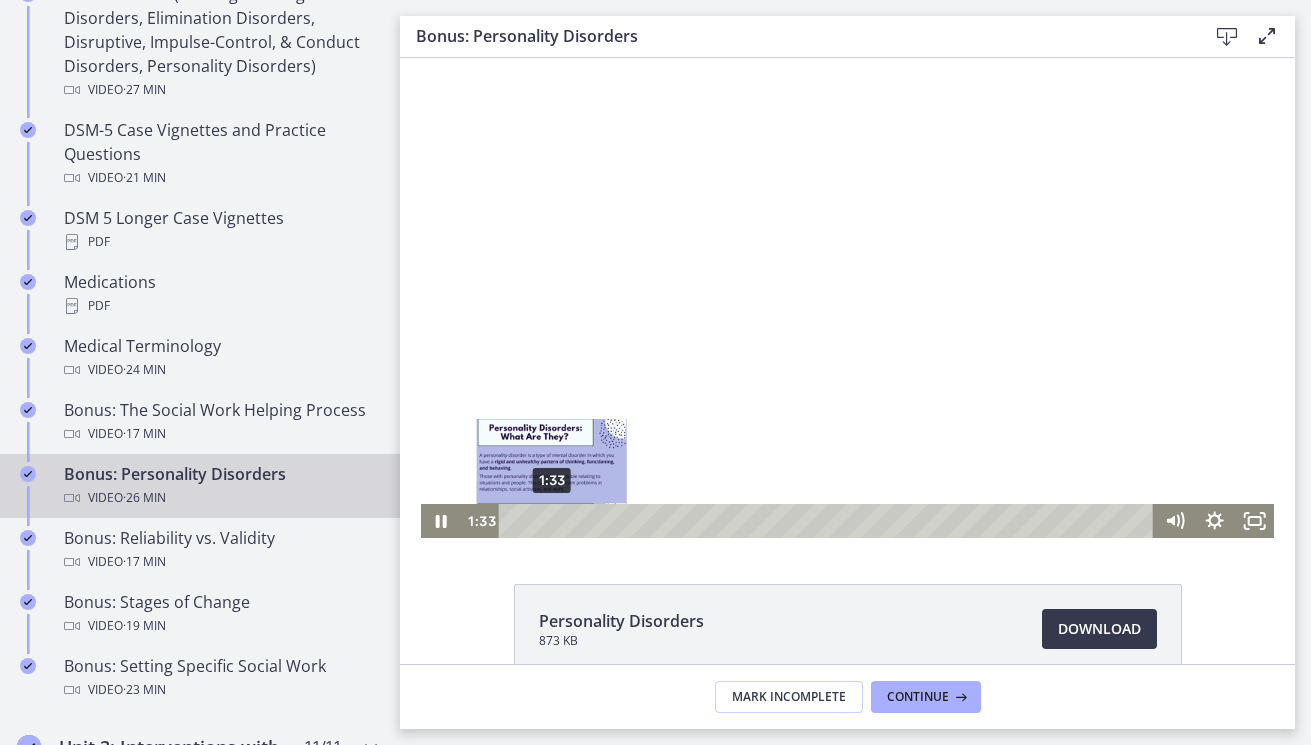 click on "1:33" at bounding box center [829, 521] 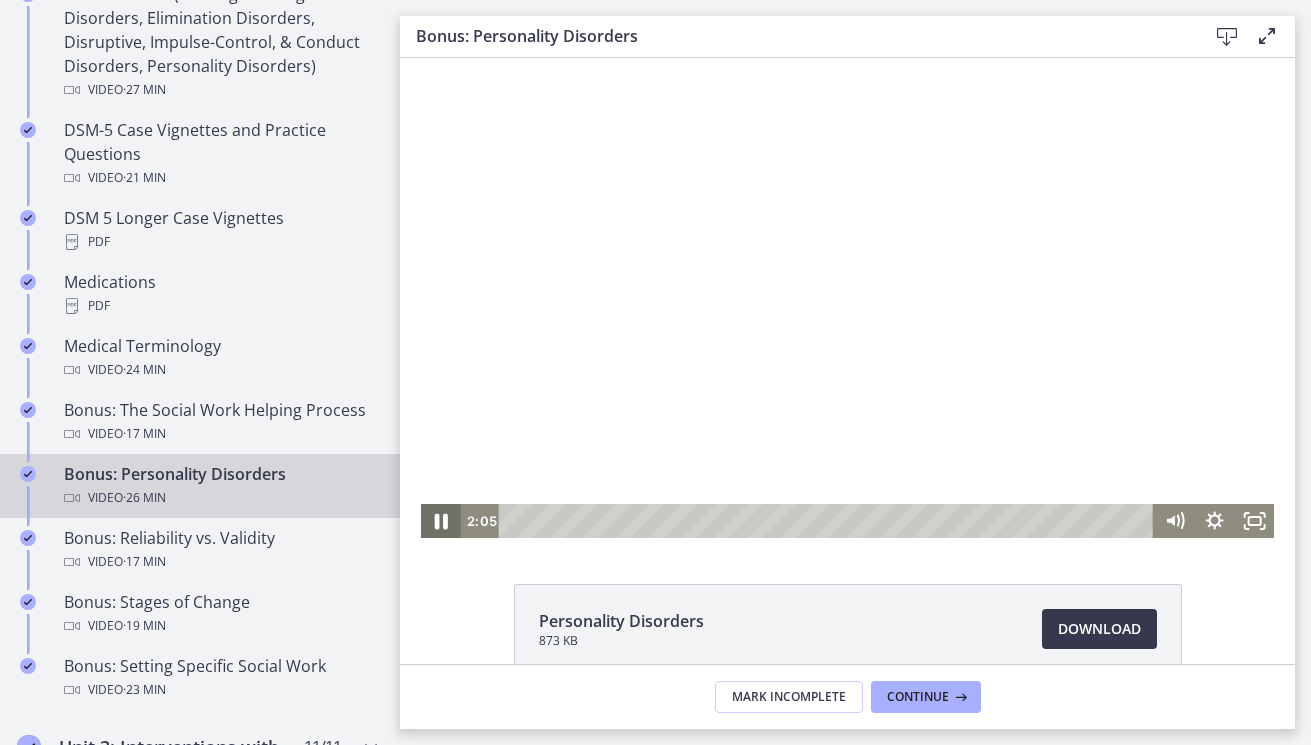 click 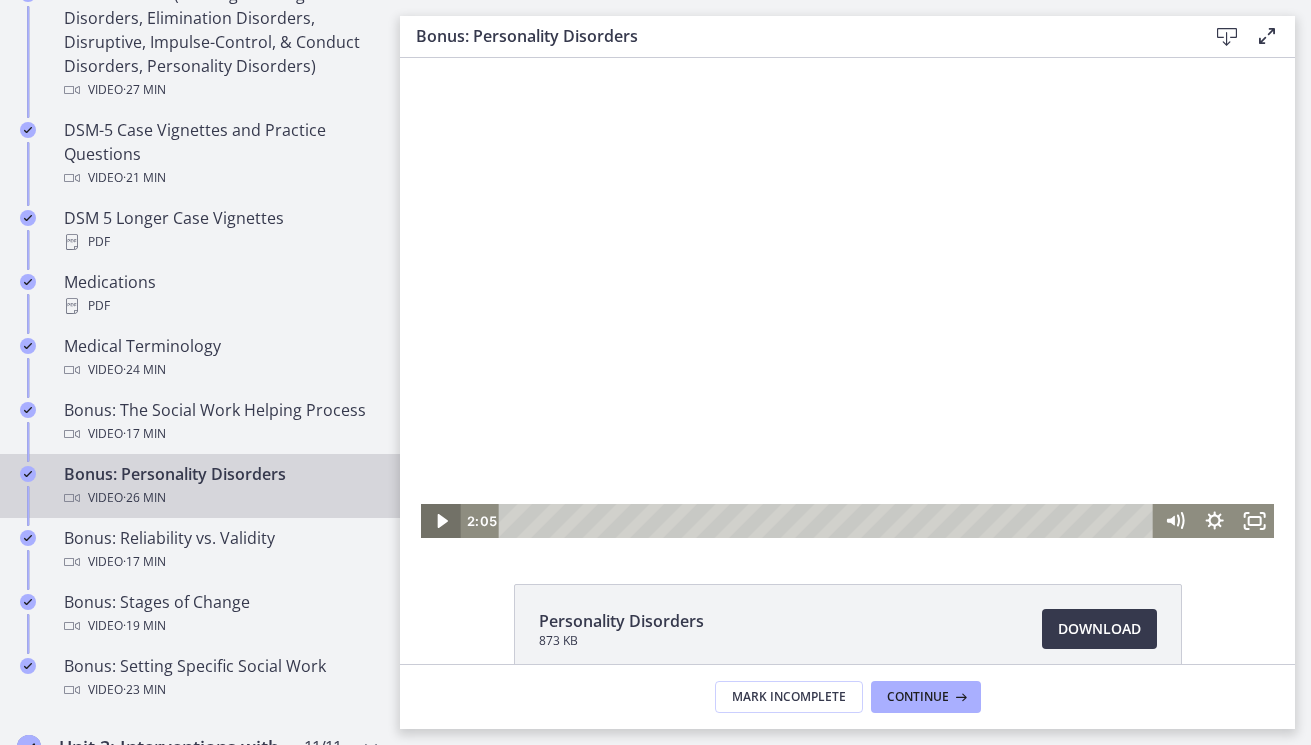 click 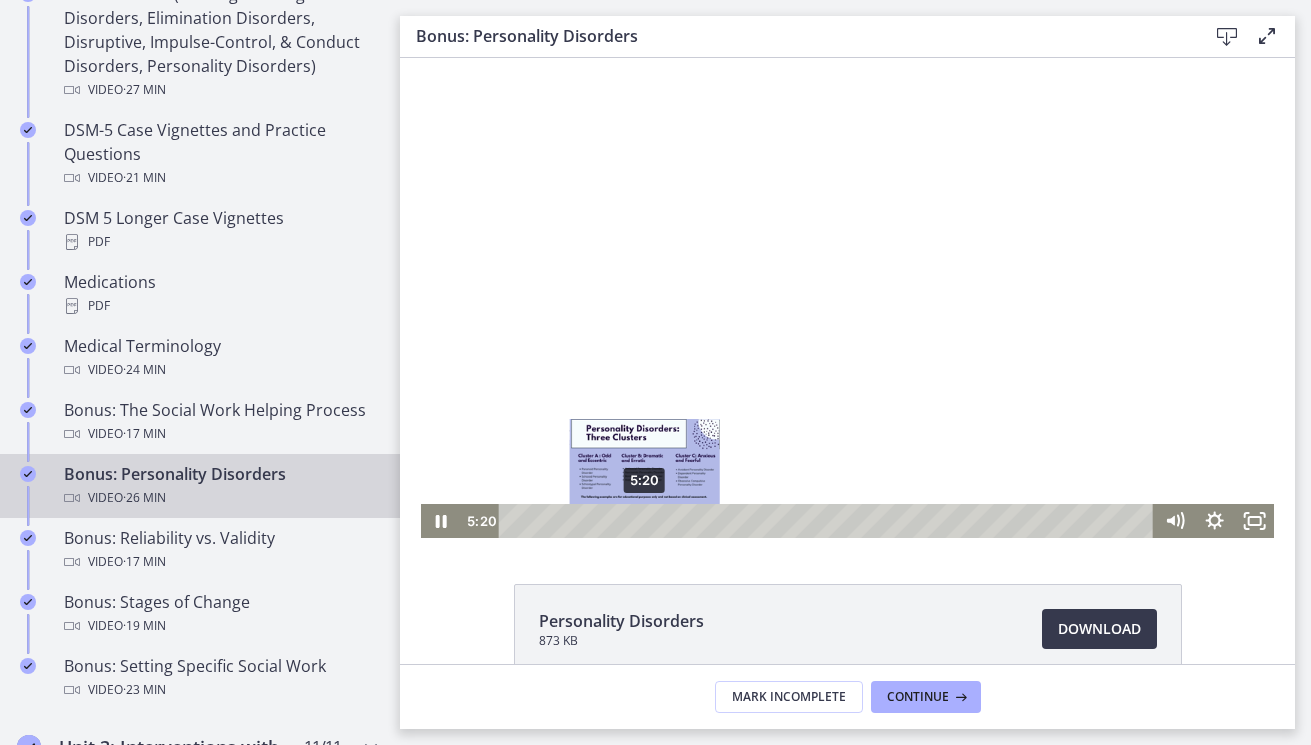 click on "5:20" at bounding box center (829, 521) 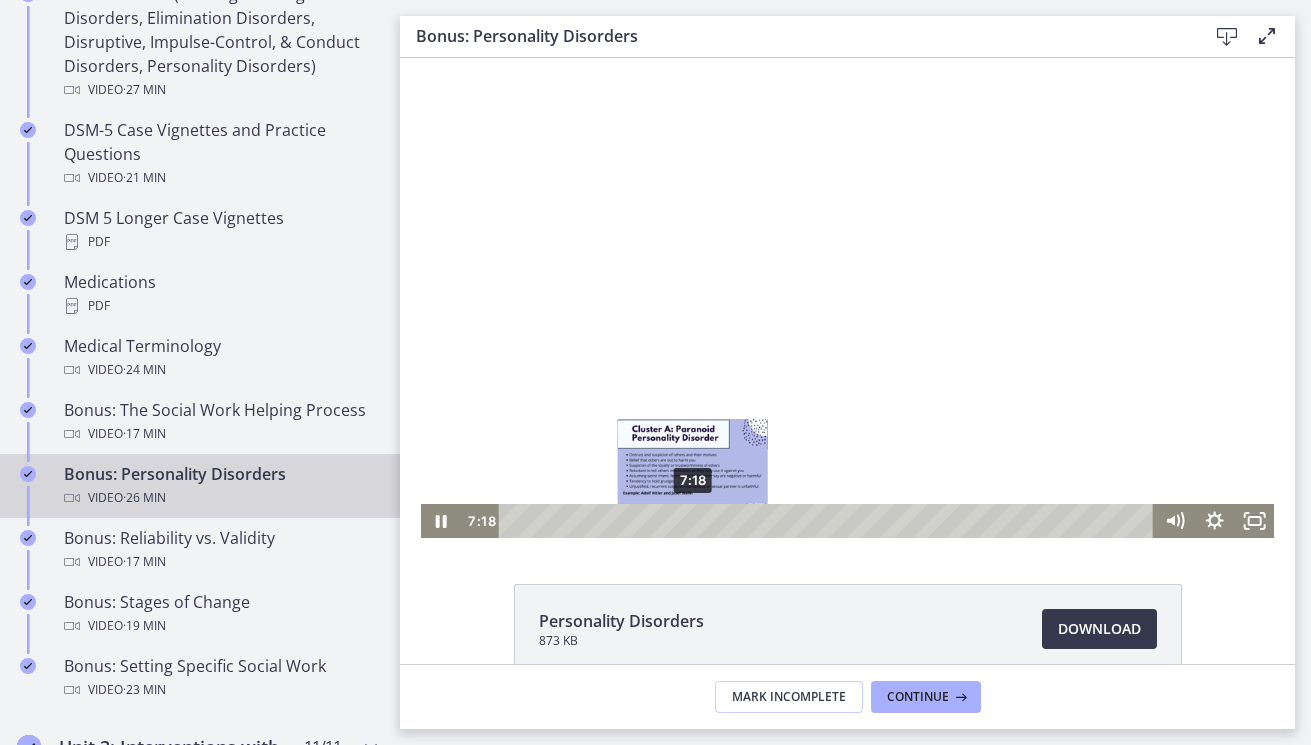 click on "7:18" at bounding box center [829, 521] 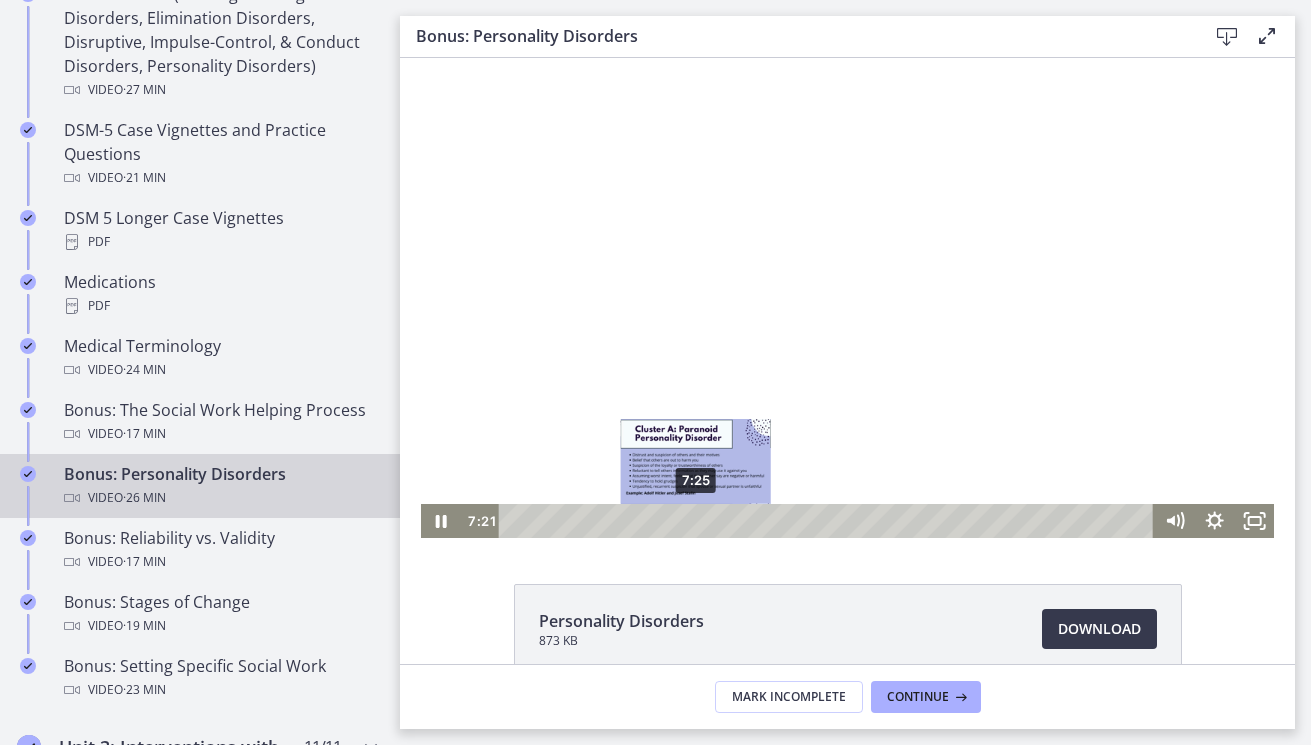 click at bounding box center [693, 520] 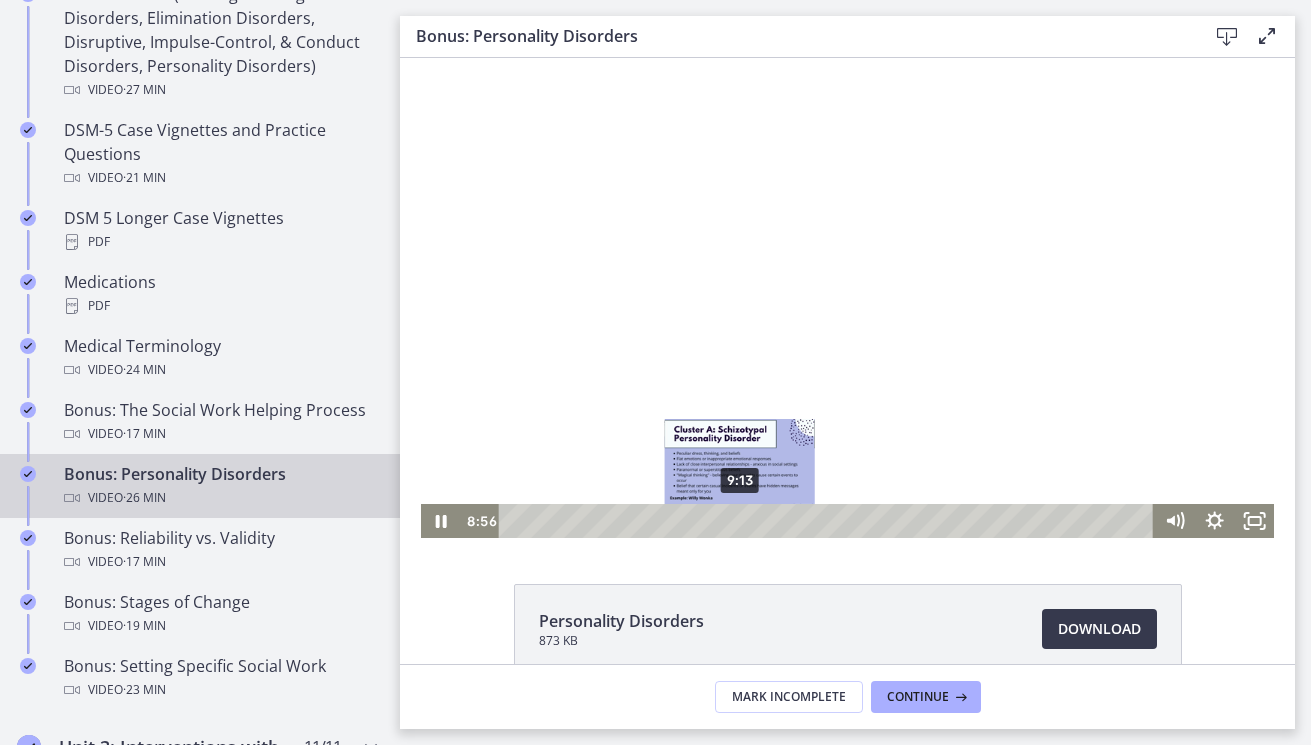 click on "9:13" at bounding box center [829, 521] 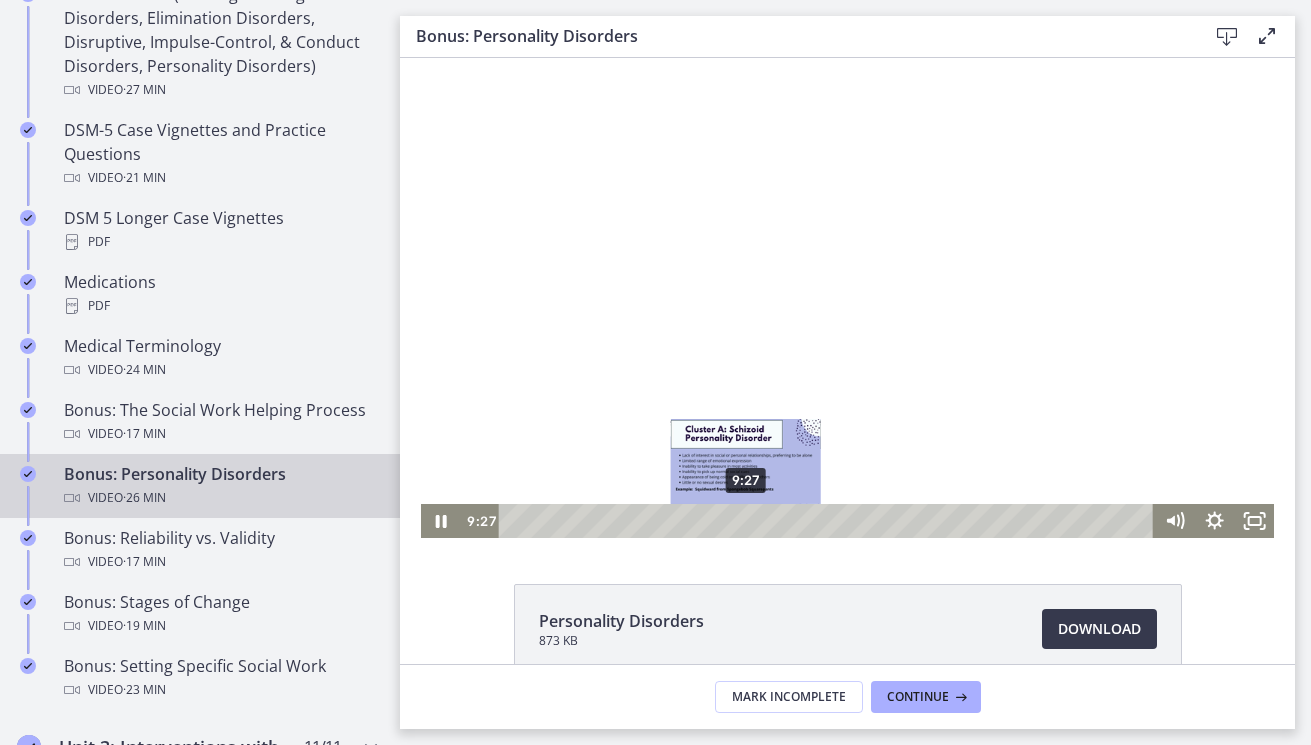 click on "9:27" at bounding box center (829, 521) 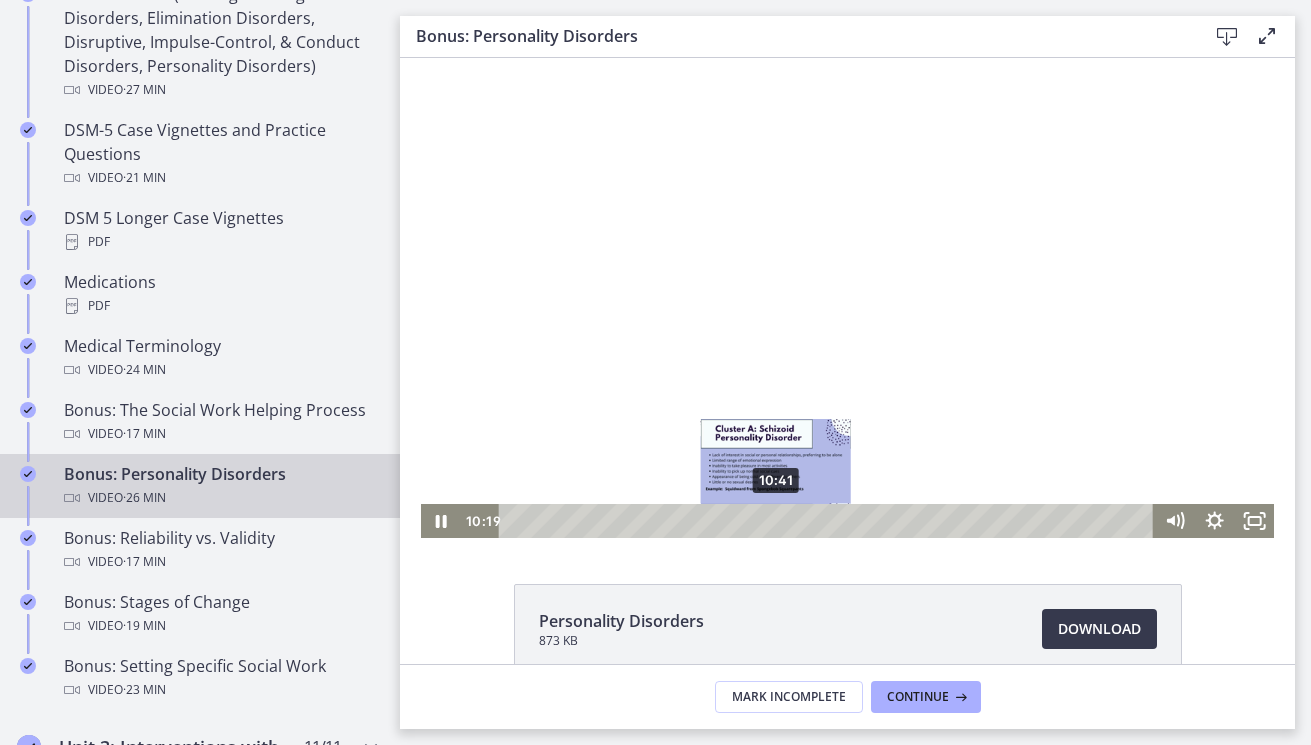 click on "10:41" at bounding box center [829, 521] 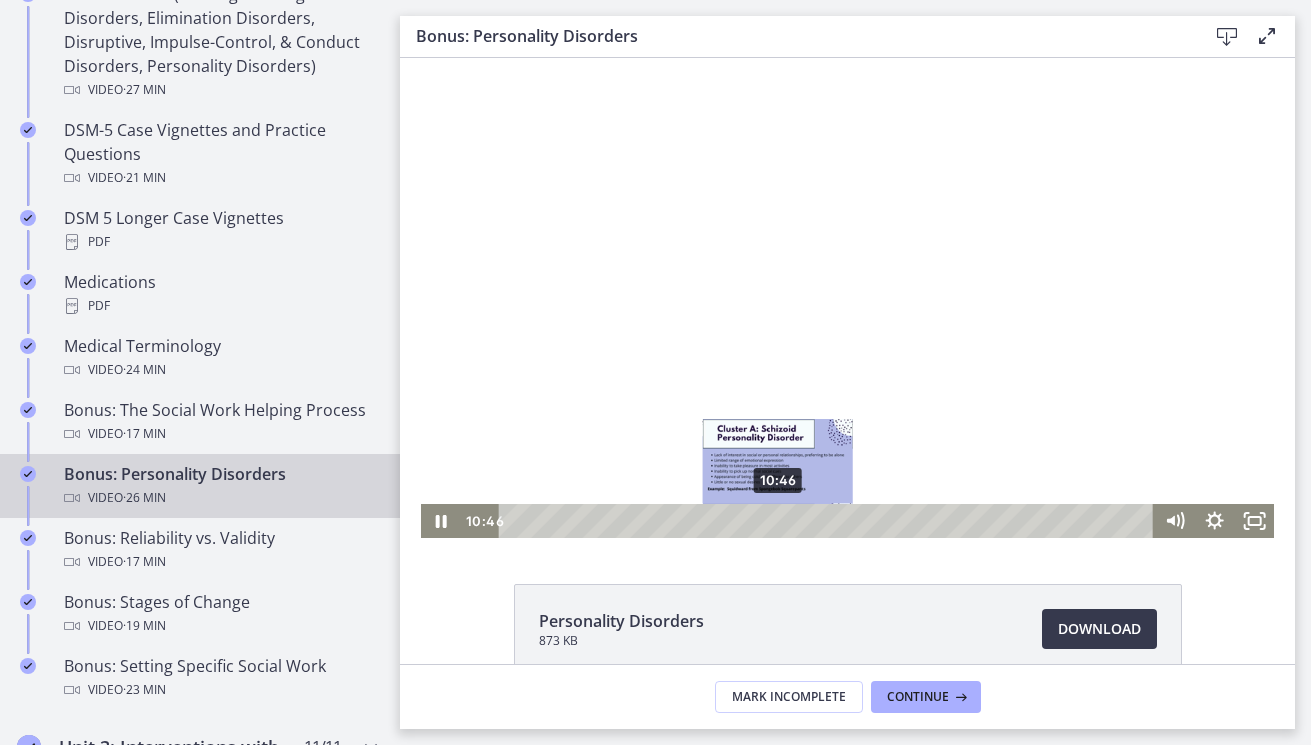 click at bounding box center (777, 520) 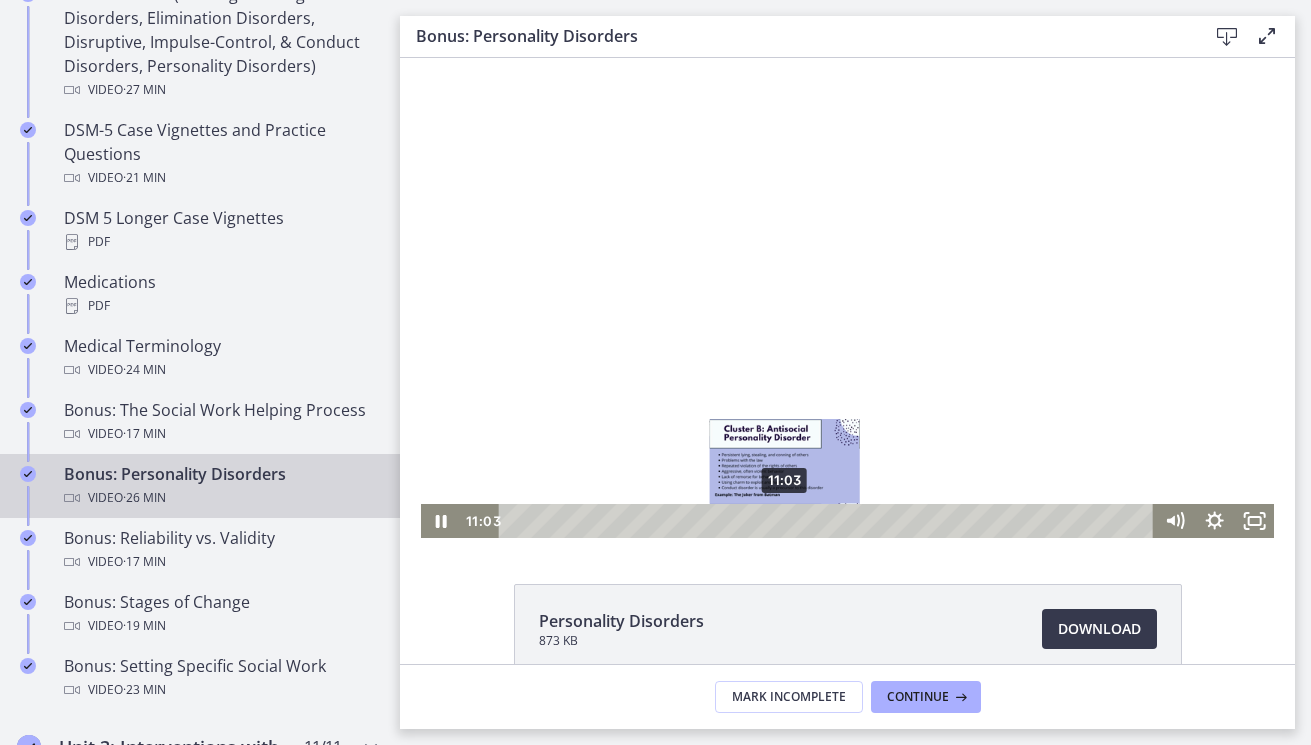 click on "11:03" at bounding box center (829, 521) 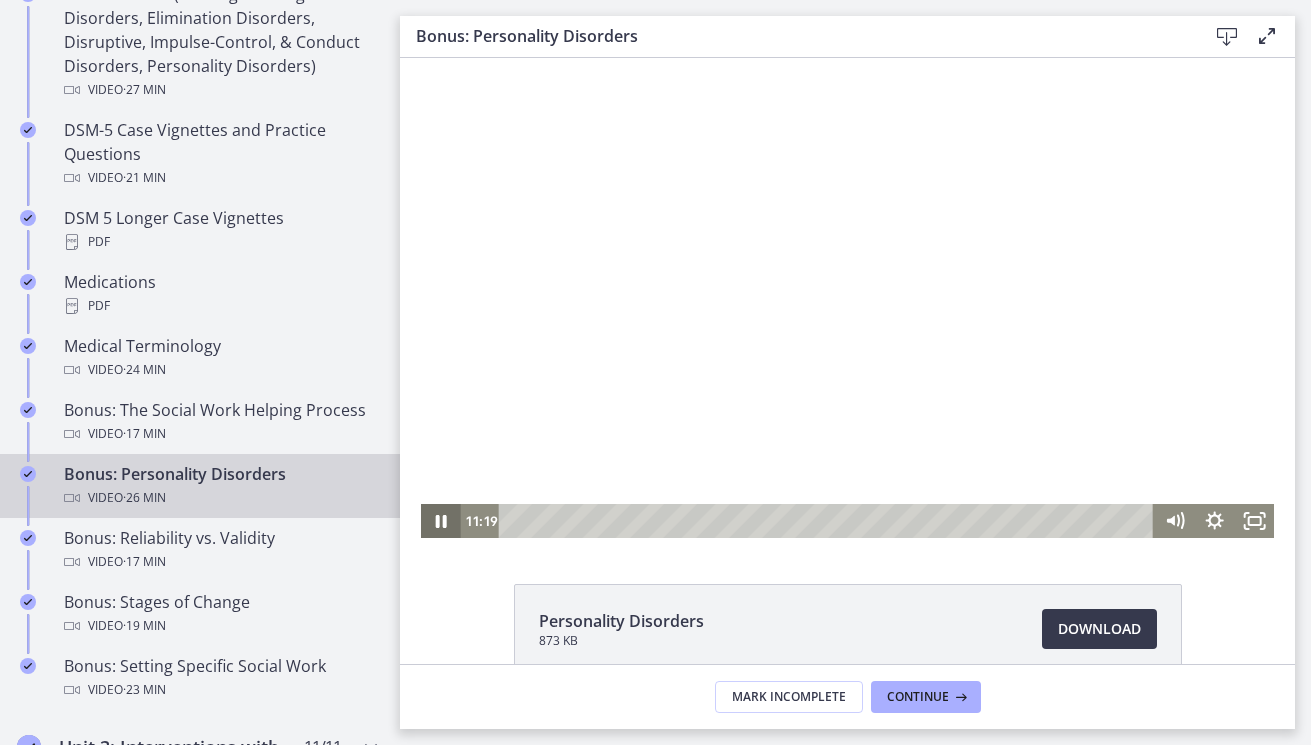 click 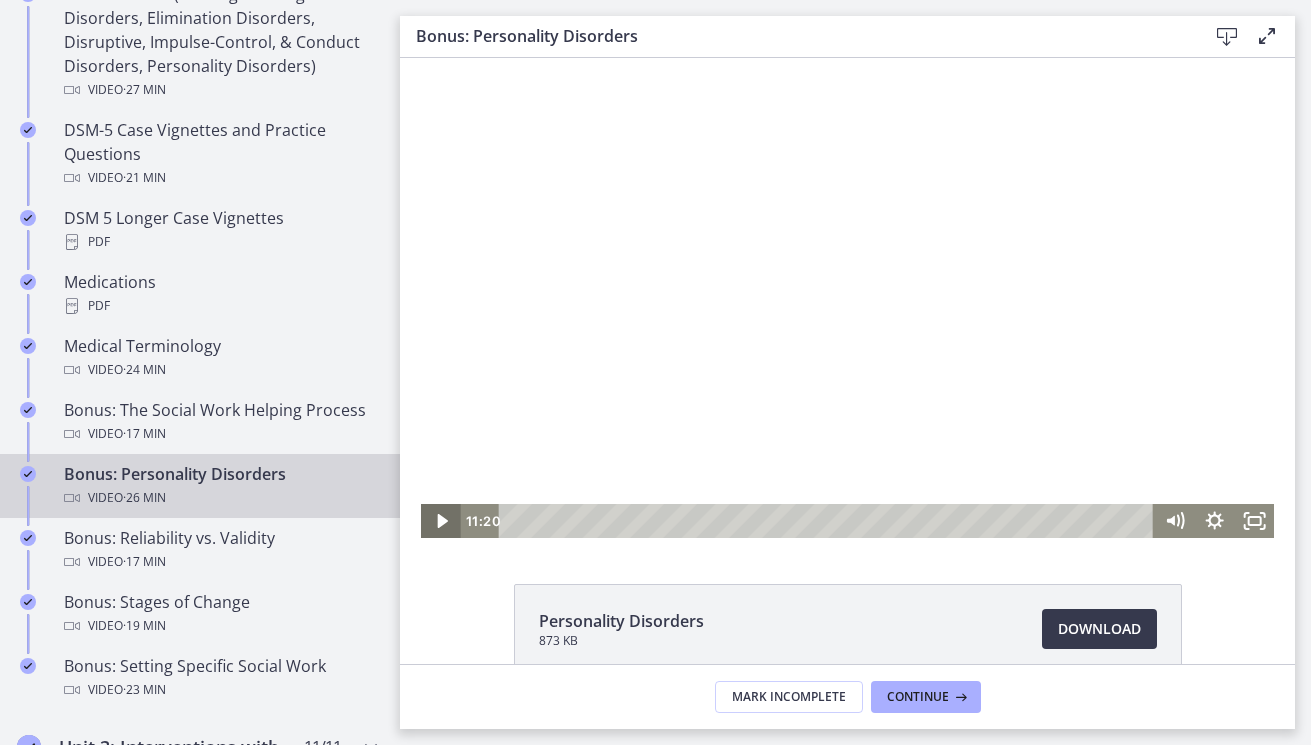 click 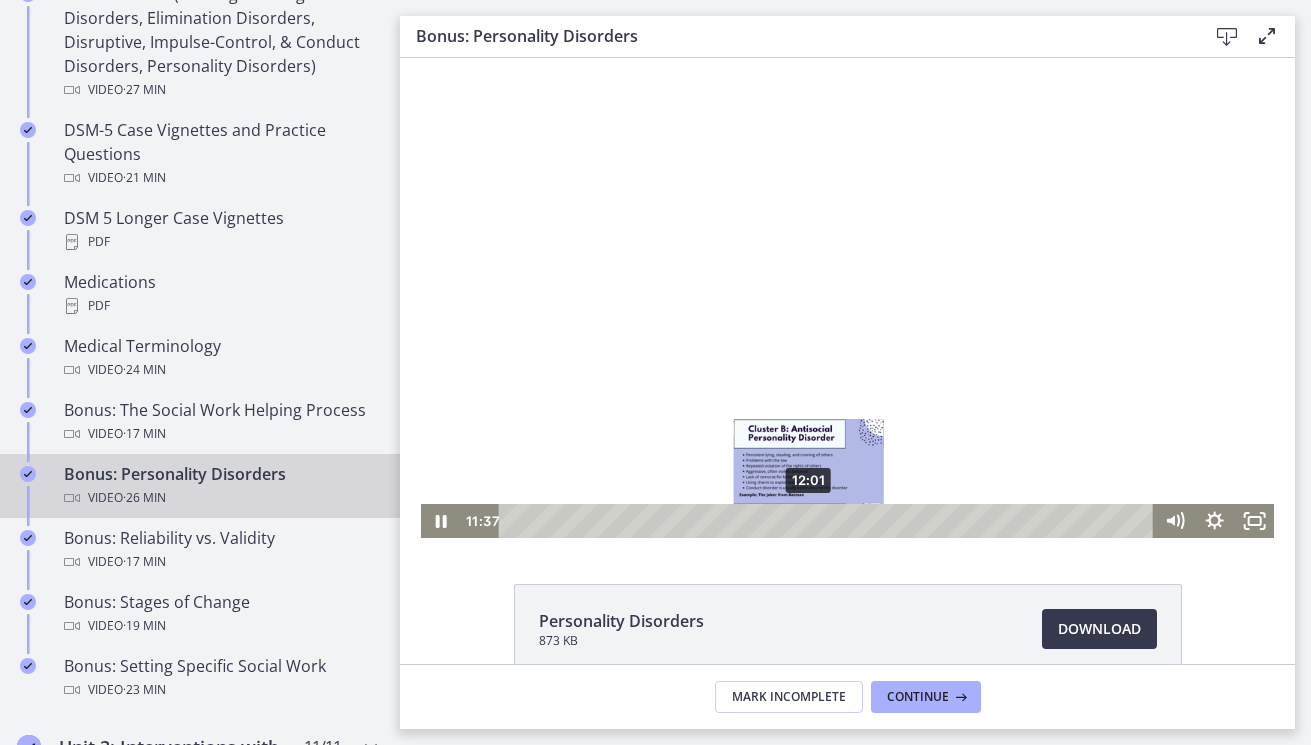 click on "12:01" at bounding box center [829, 521] 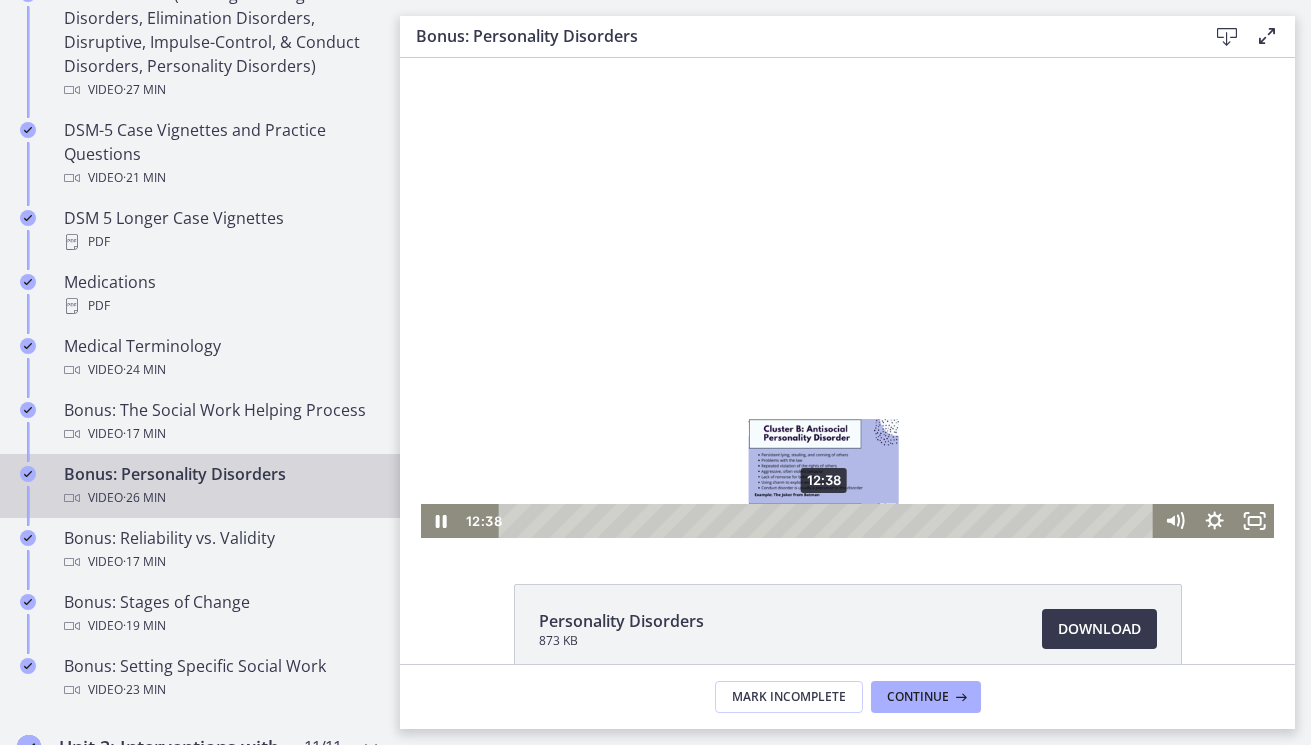 click on "12:38" at bounding box center (829, 521) 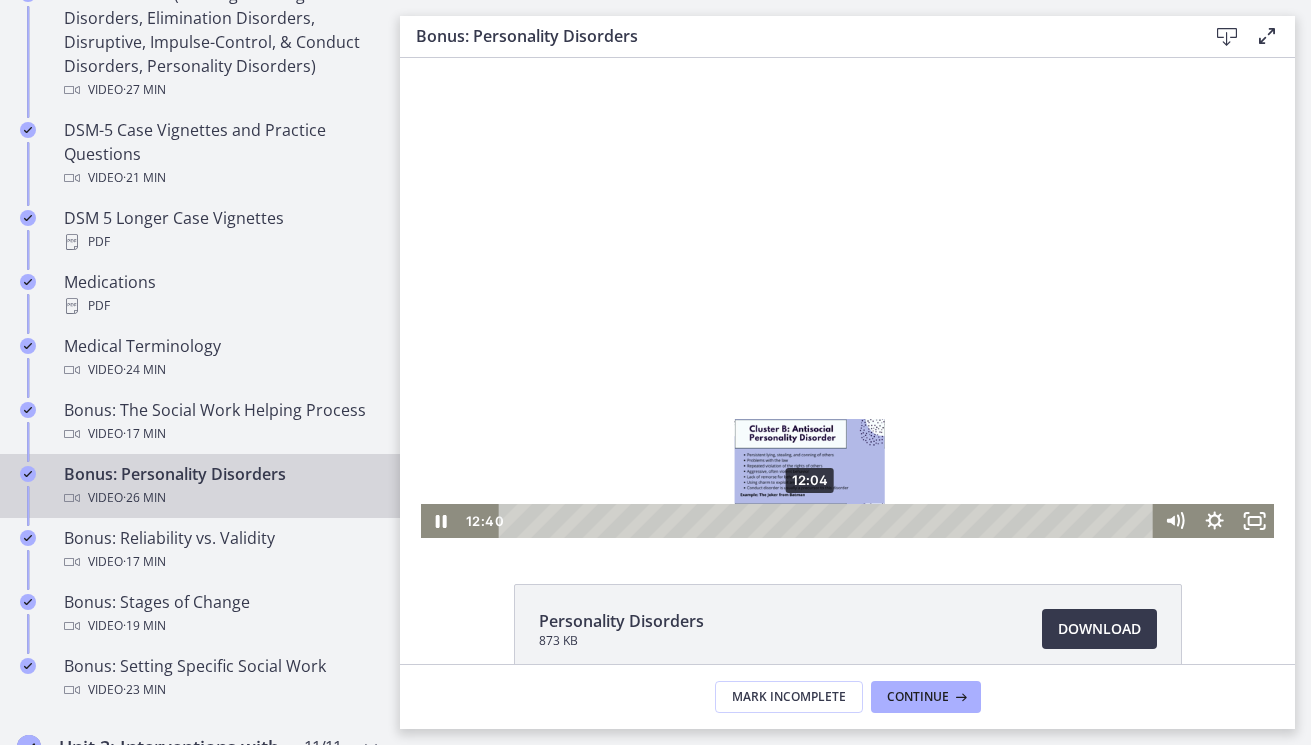 click on "12:04" at bounding box center (829, 521) 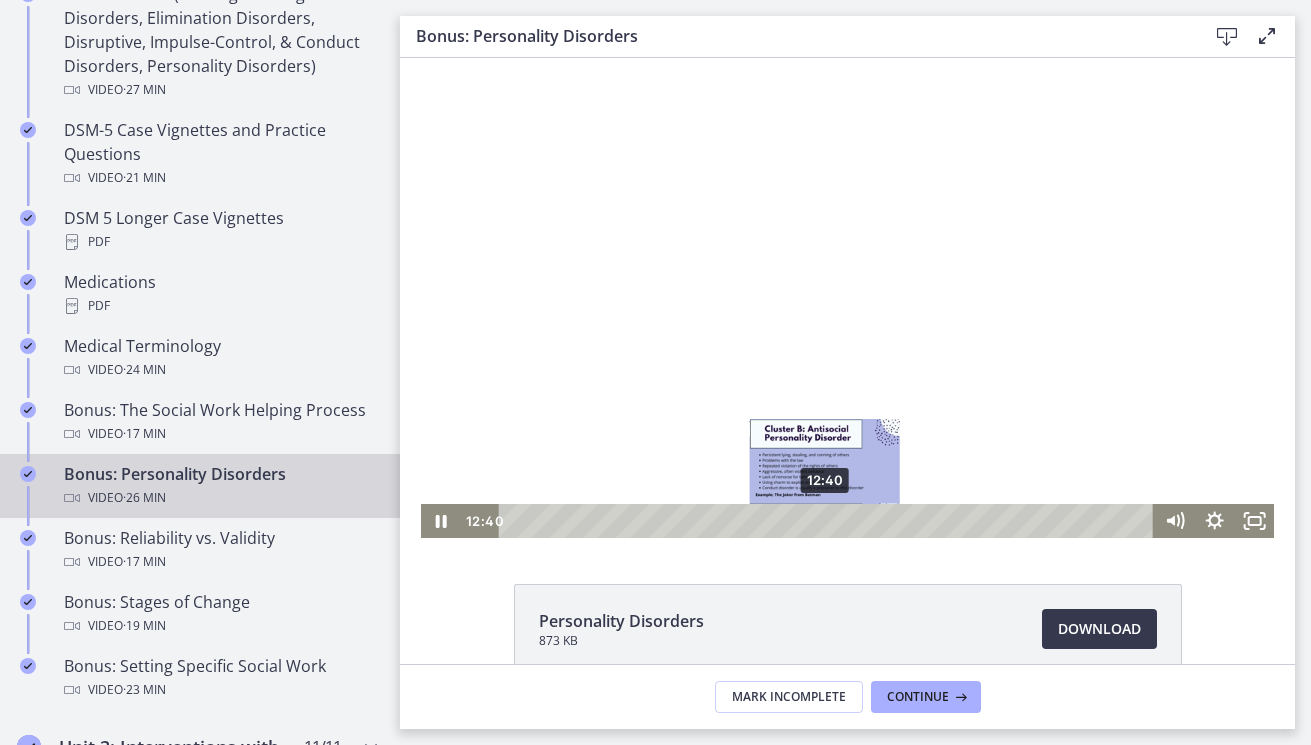 click on "12:40" at bounding box center (829, 521) 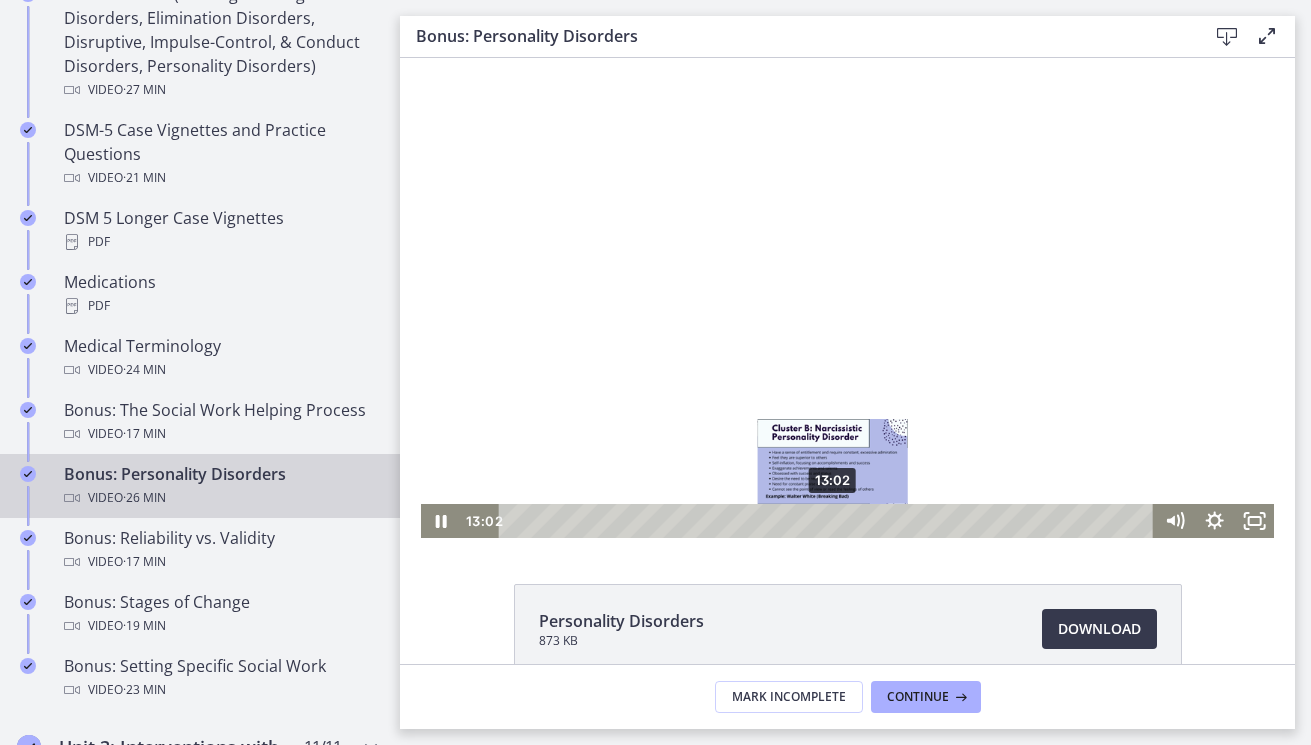 click on "13:02" at bounding box center [829, 521] 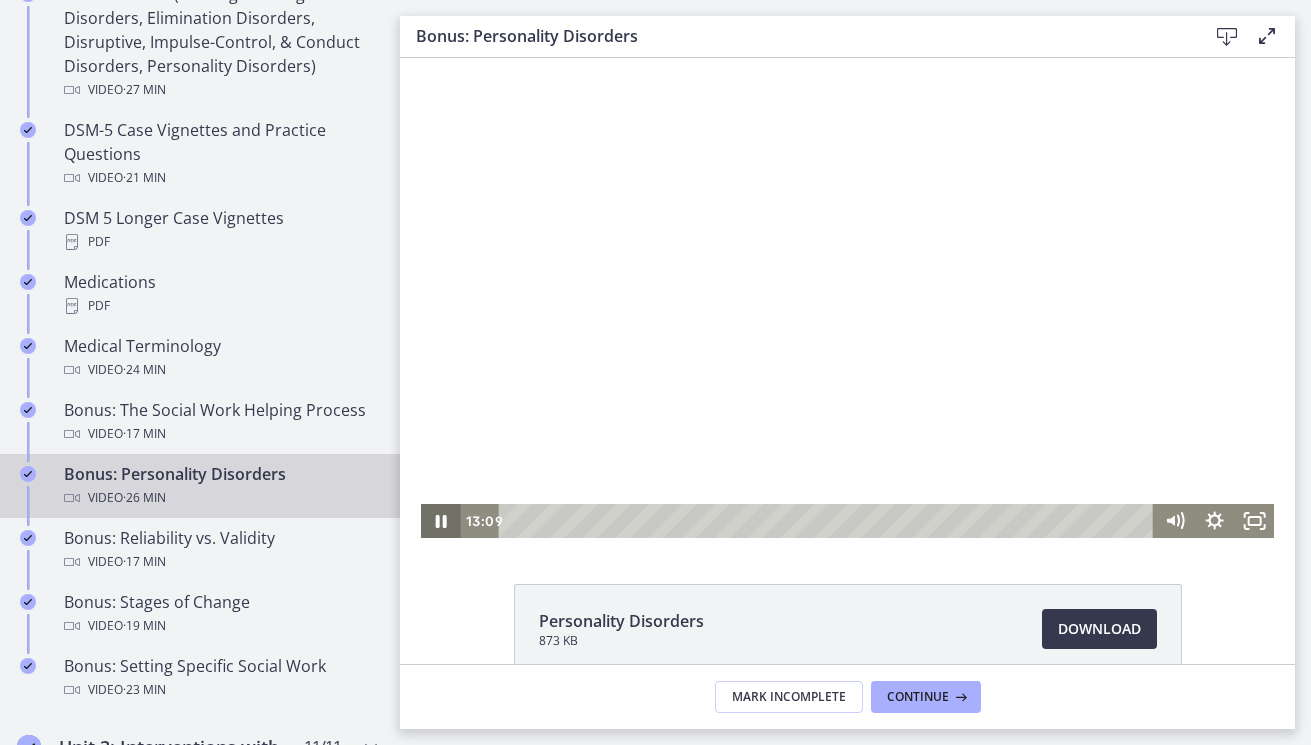 click 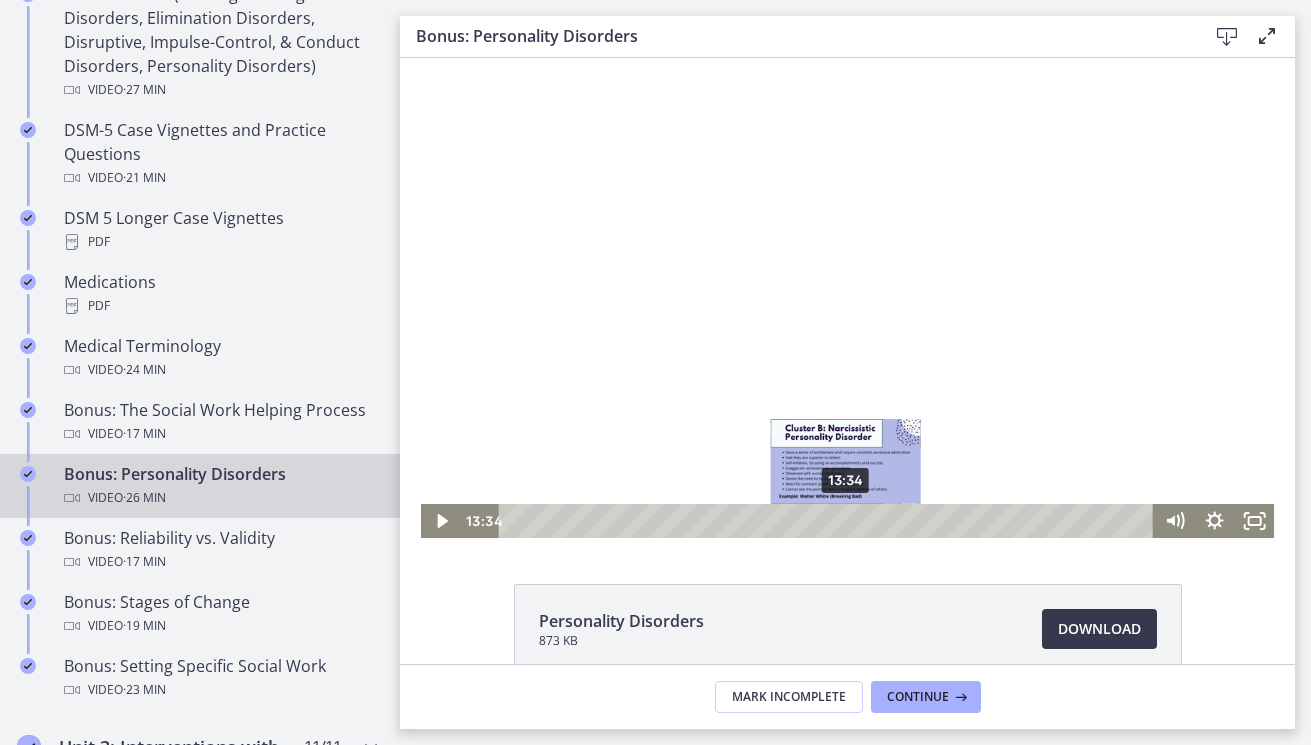 click on "13:34" at bounding box center (829, 521) 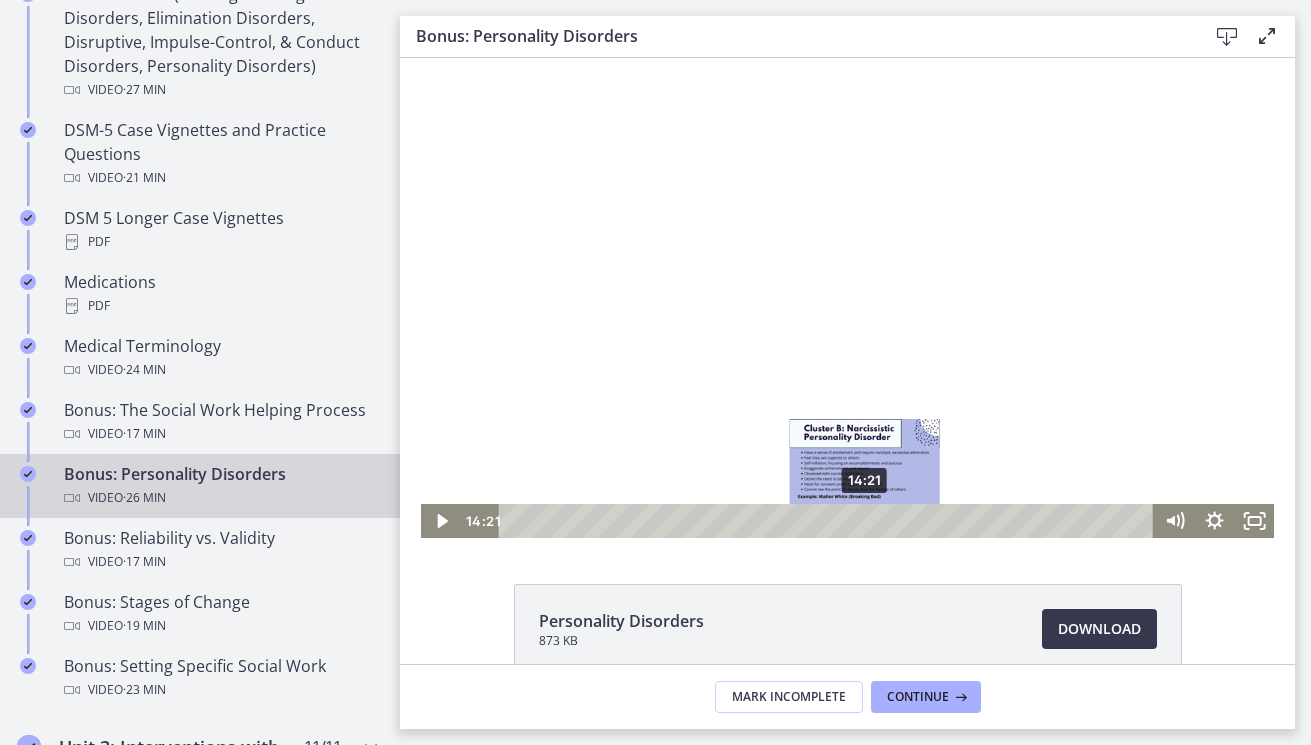 click on "14:21" at bounding box center (829, 521) 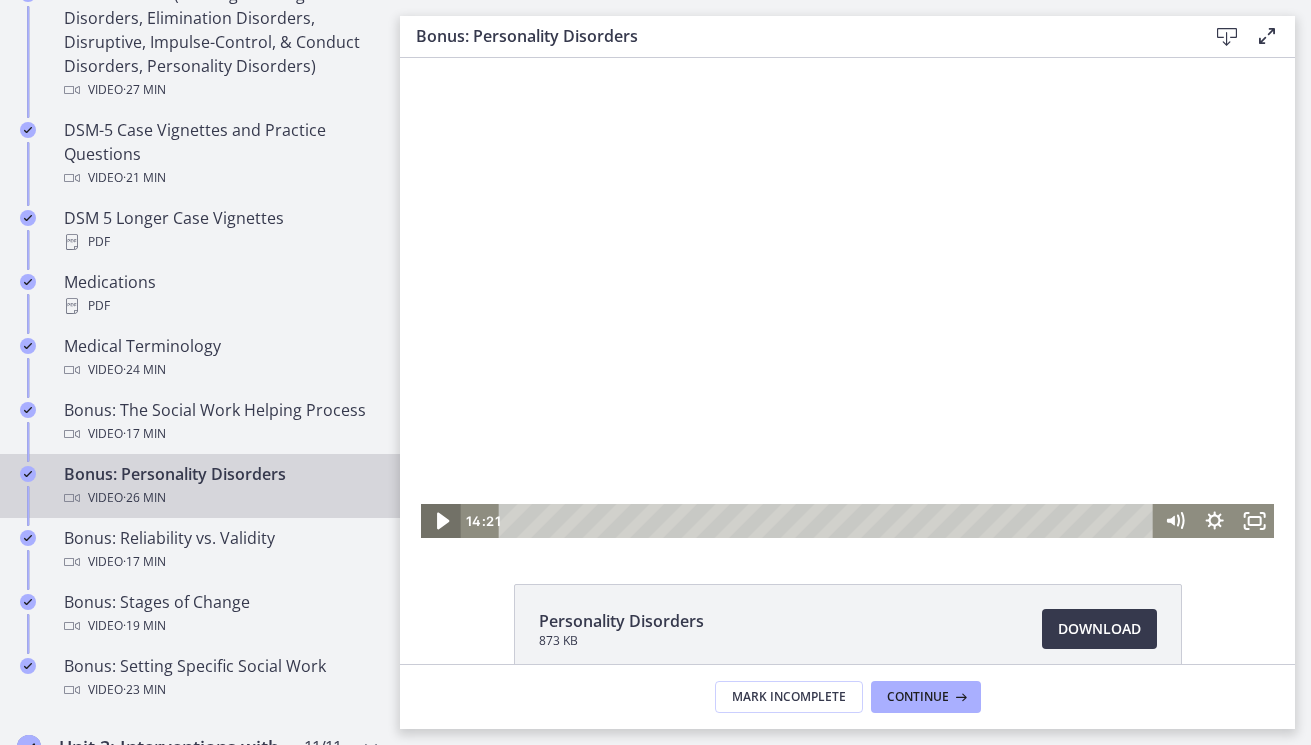 click 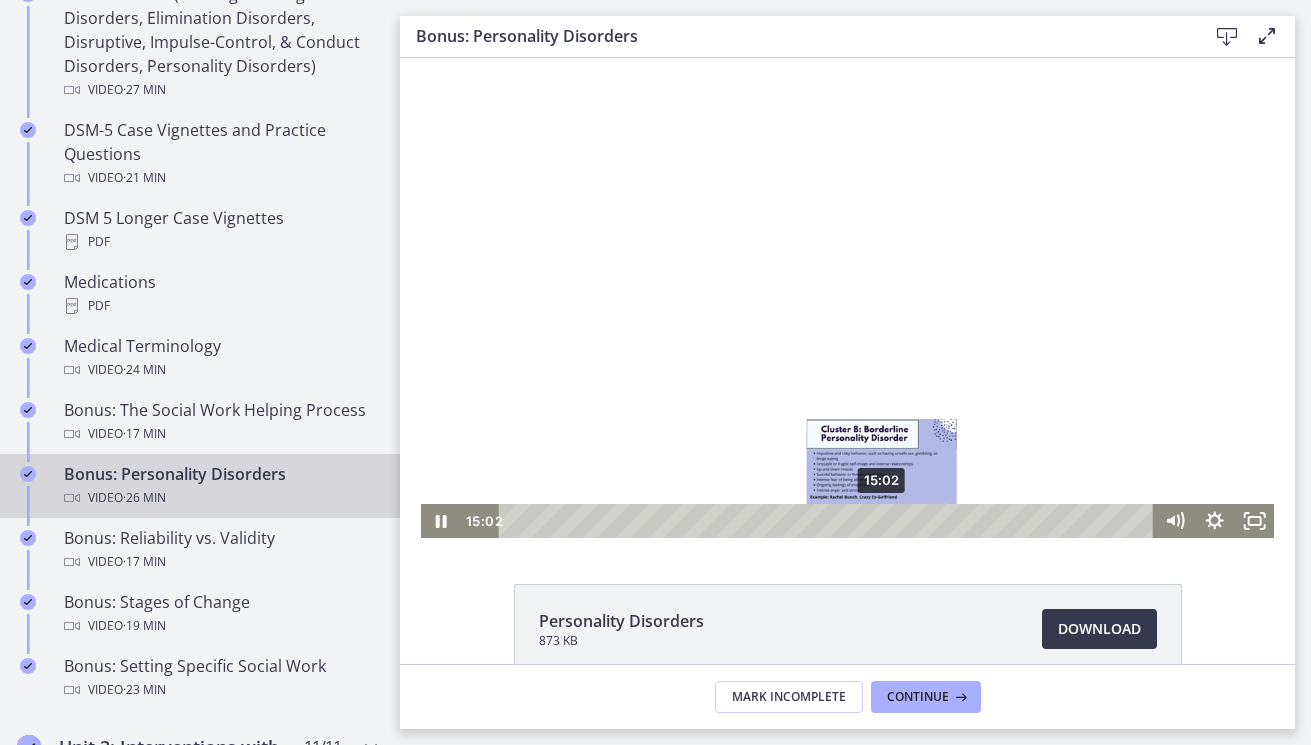 click on "15:02" at bounding box center [829, 521] 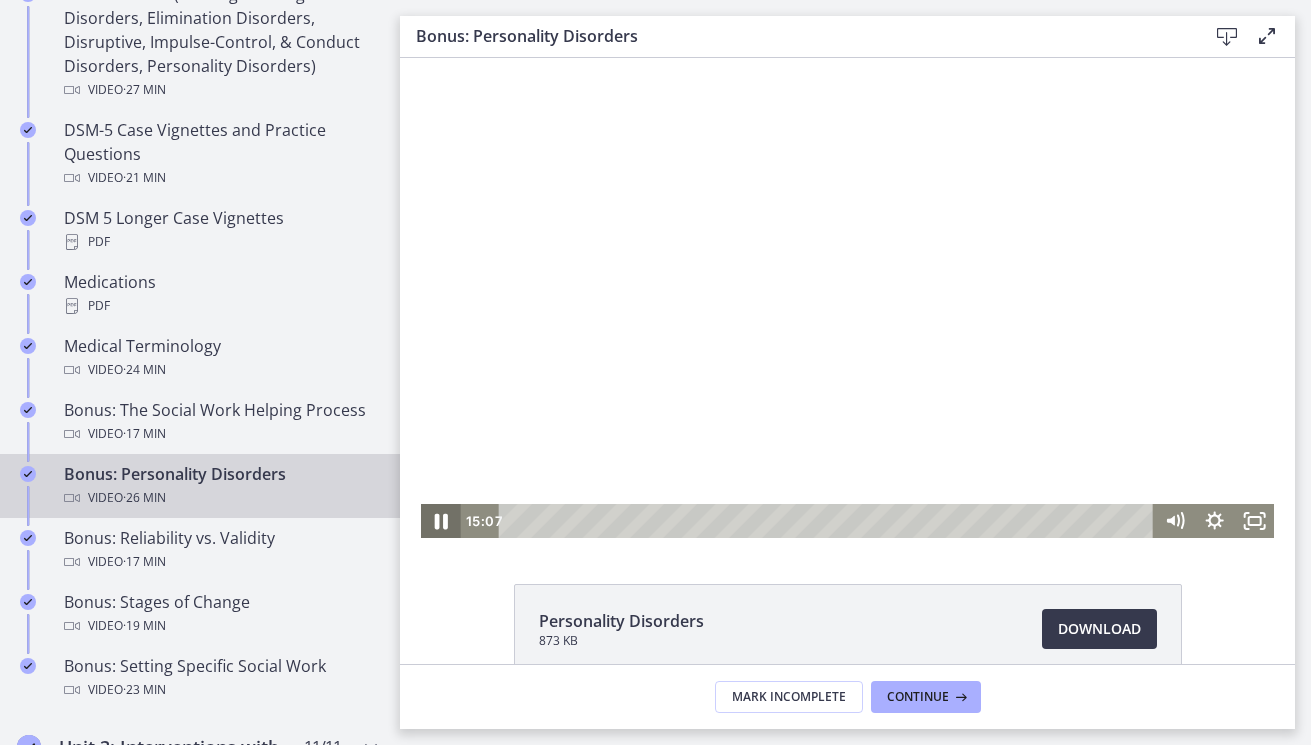 click 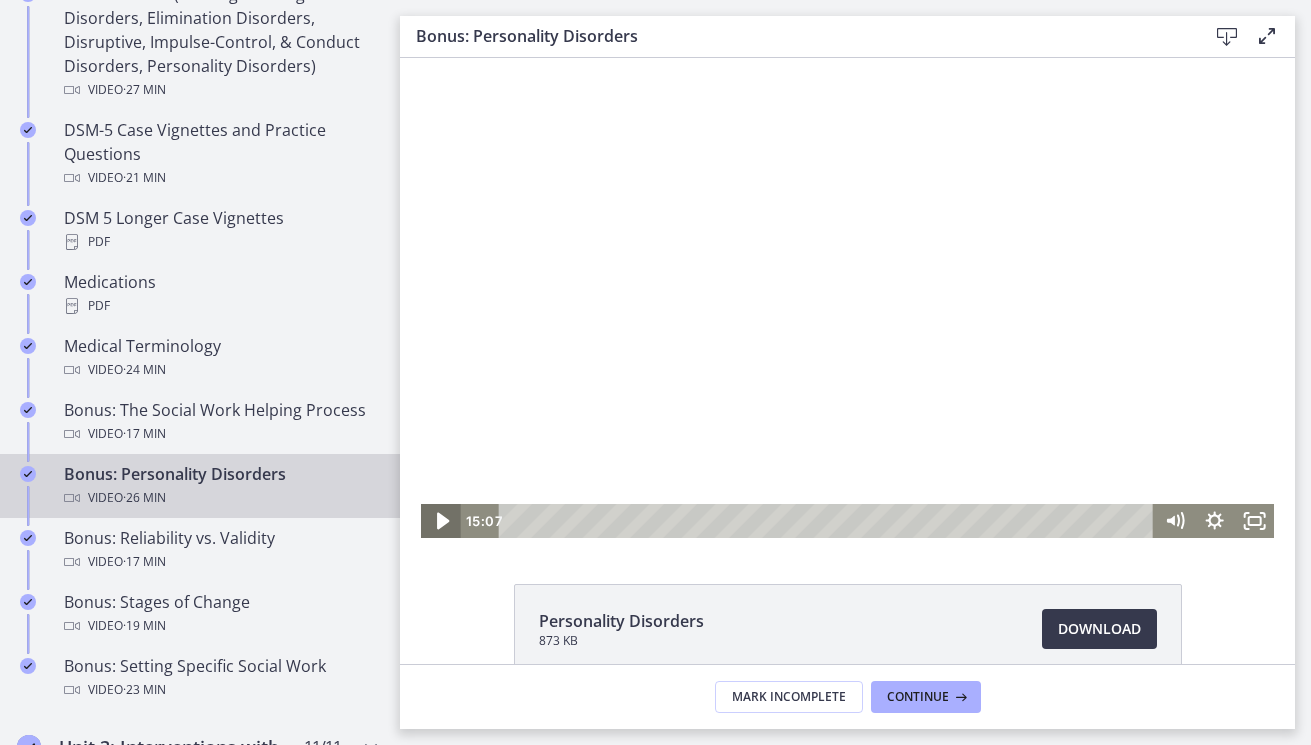 click 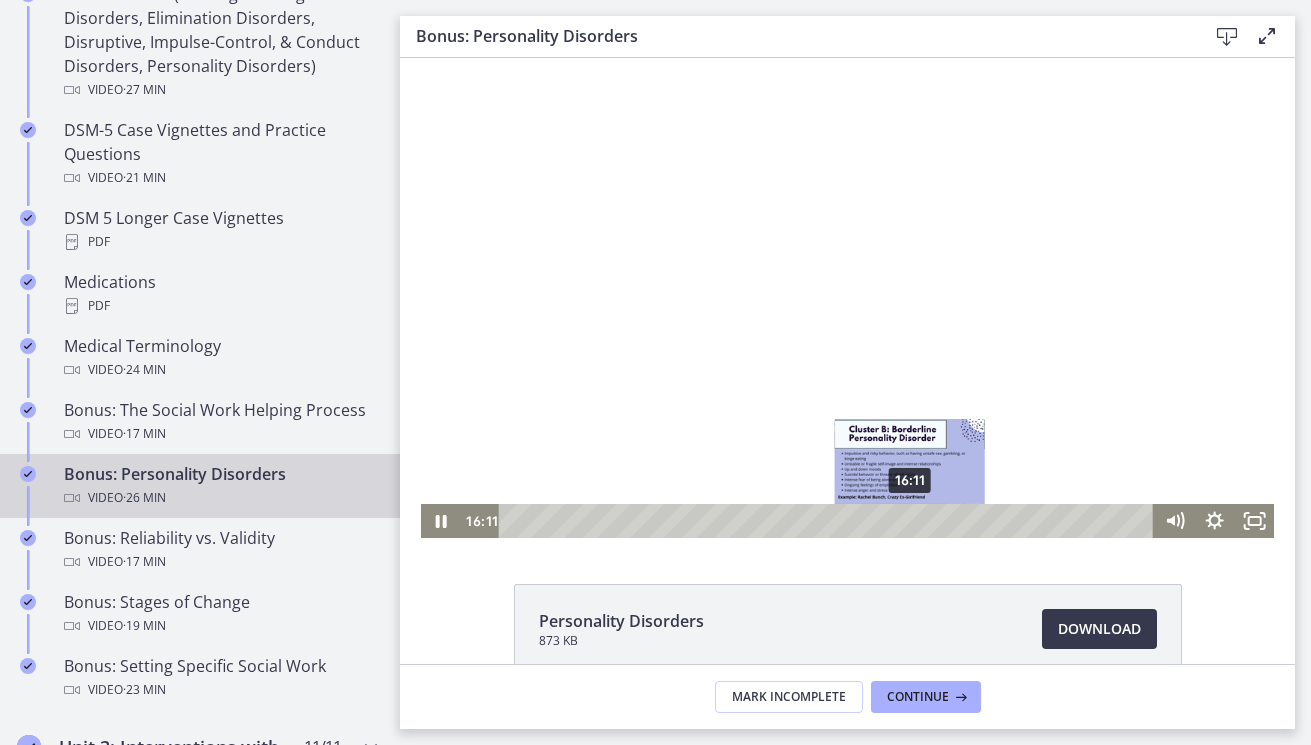 click on "16:11" at bounding box center (829, 521) 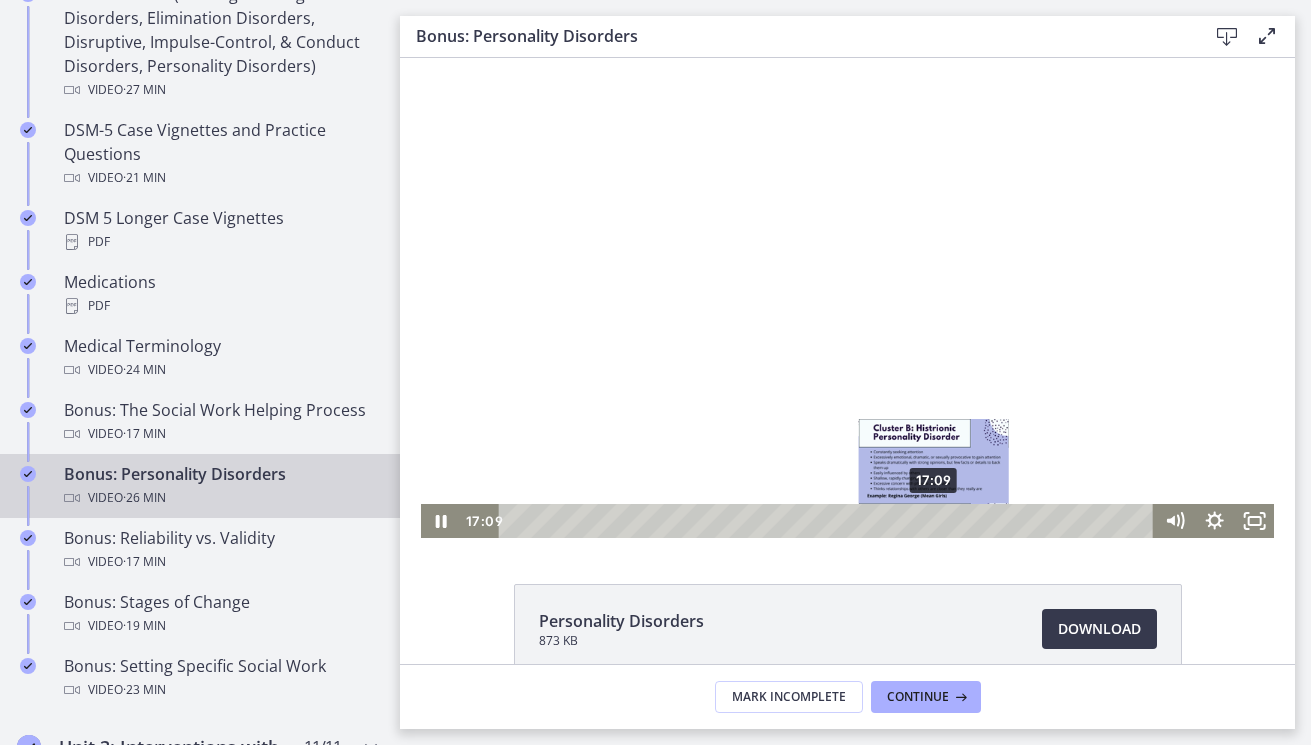 click on "17:09" at bounding box center [829, 521] 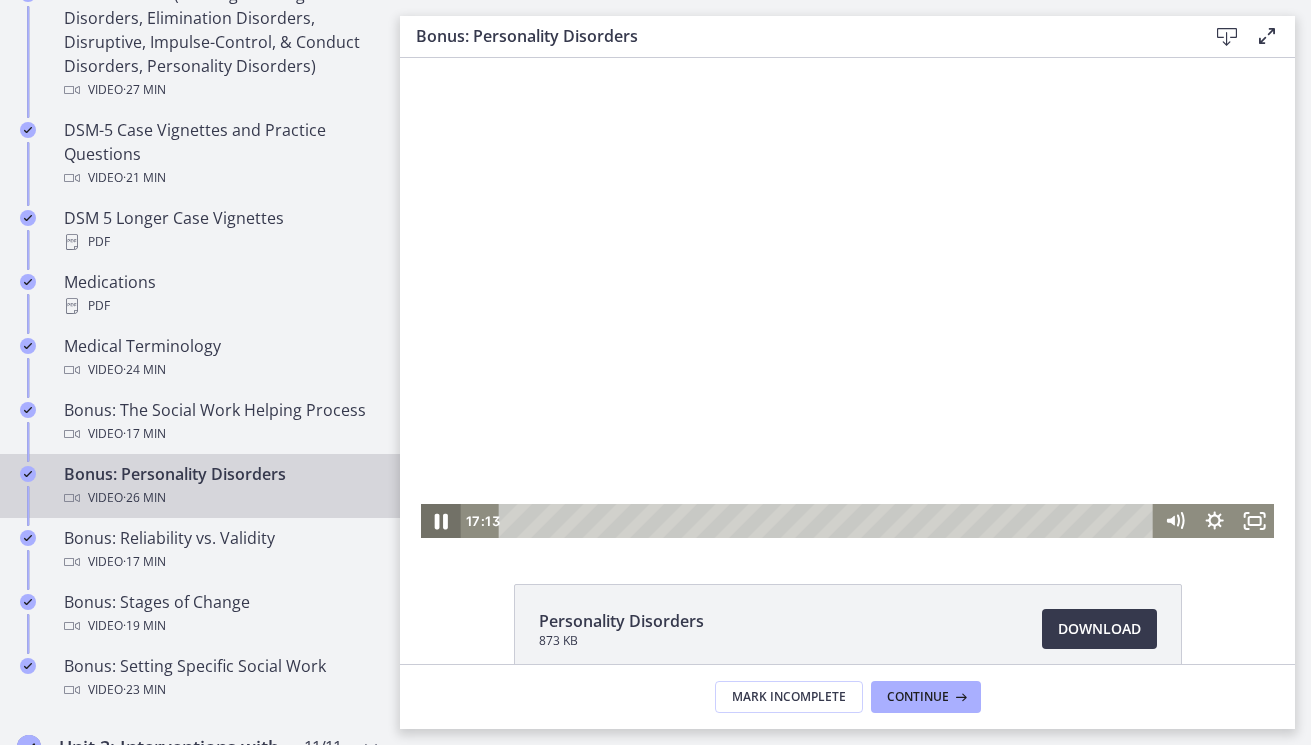 click 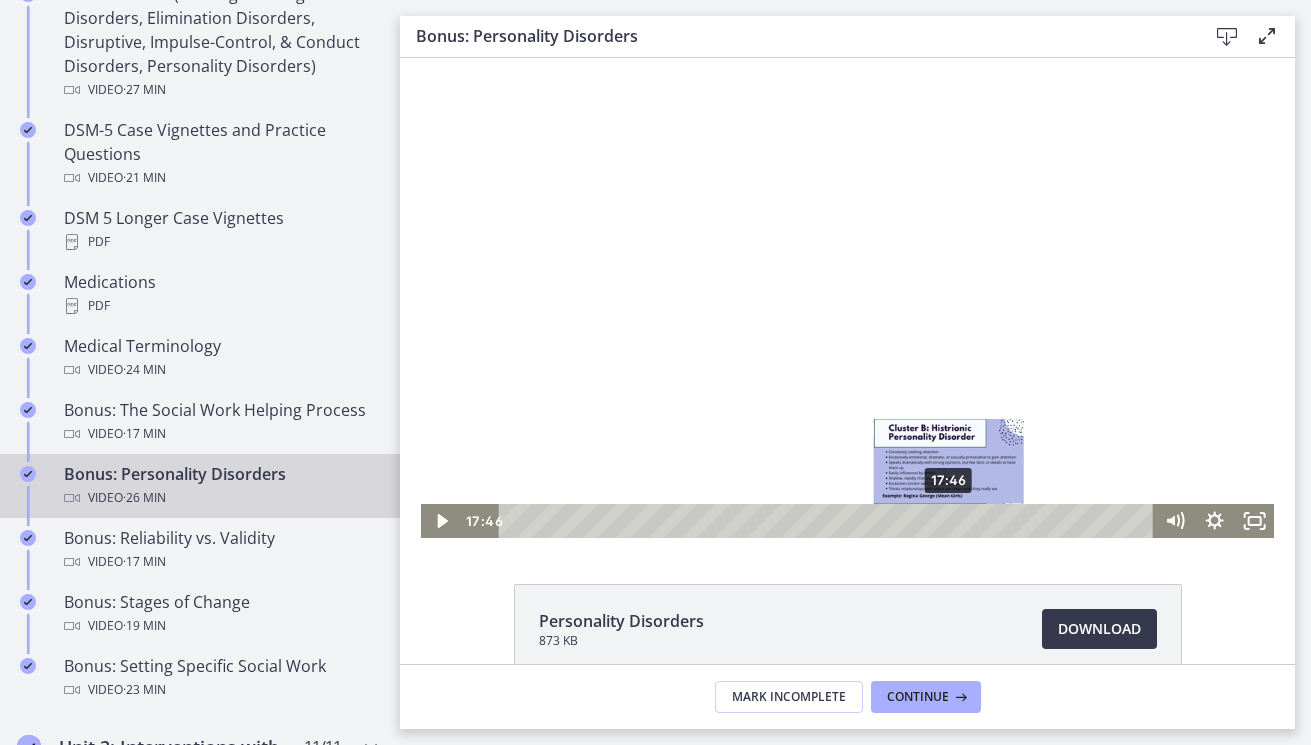 click on "17:46" at bounding box center [829, 521] 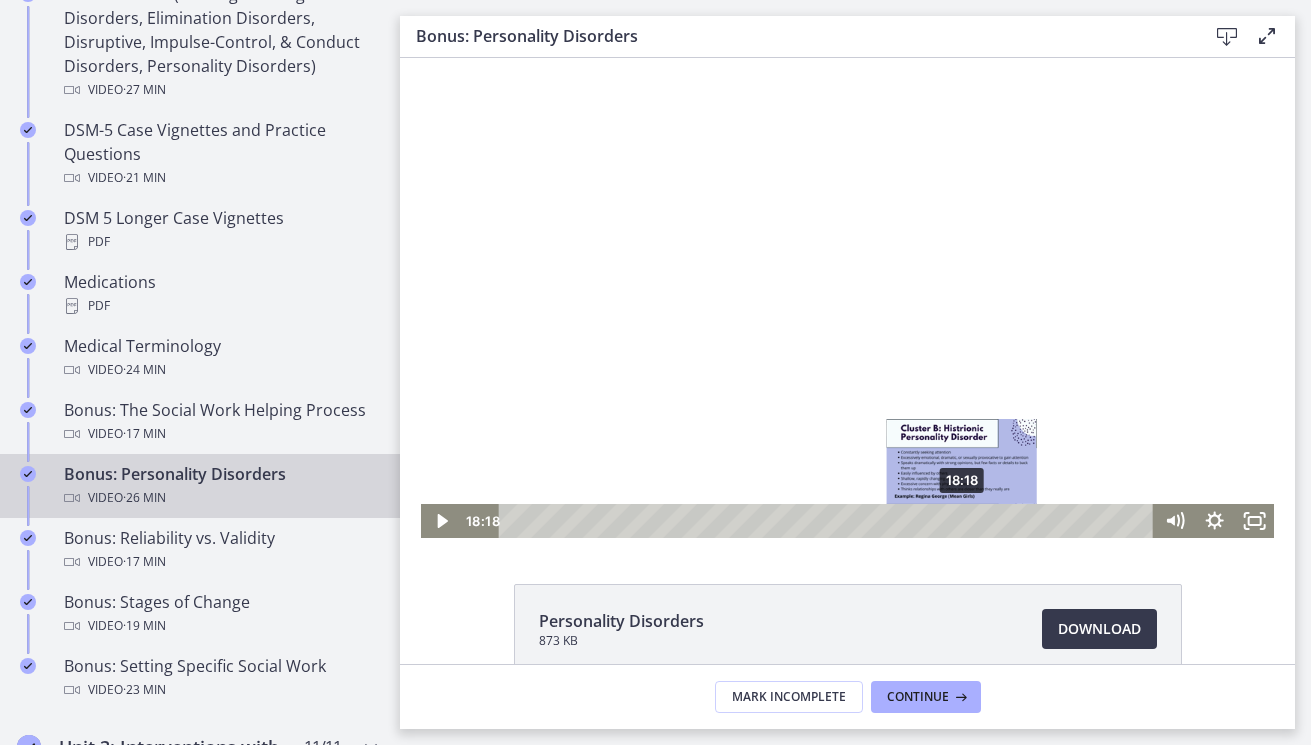 click on "18:18" at bounding box center (829, 521) 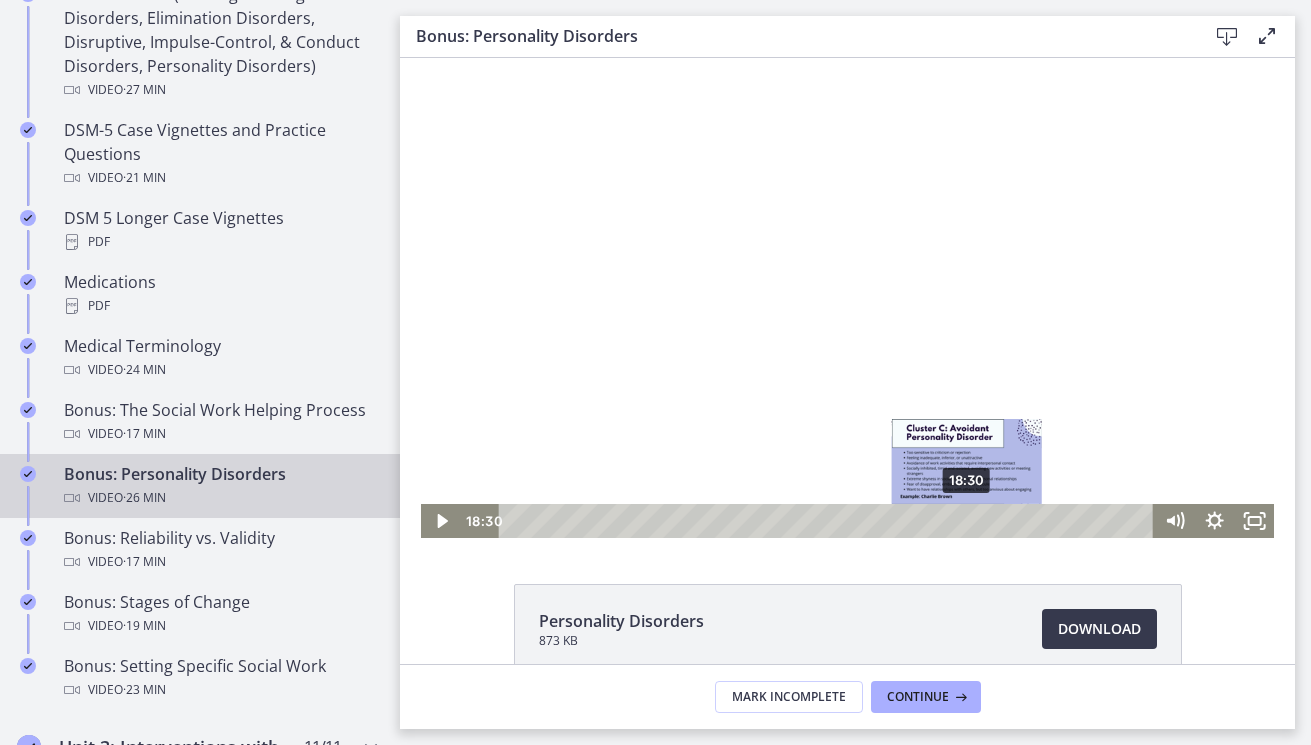 click on "18:30" at bounding box center (829, 521) 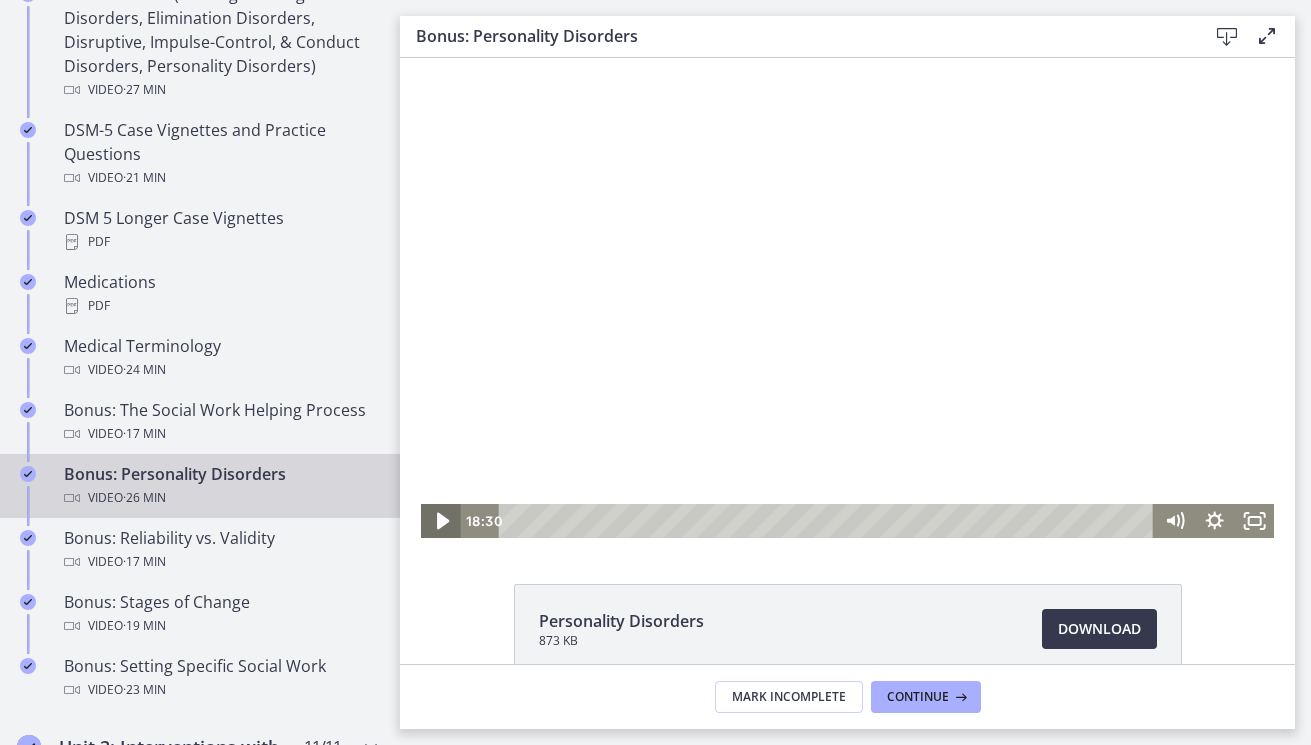click 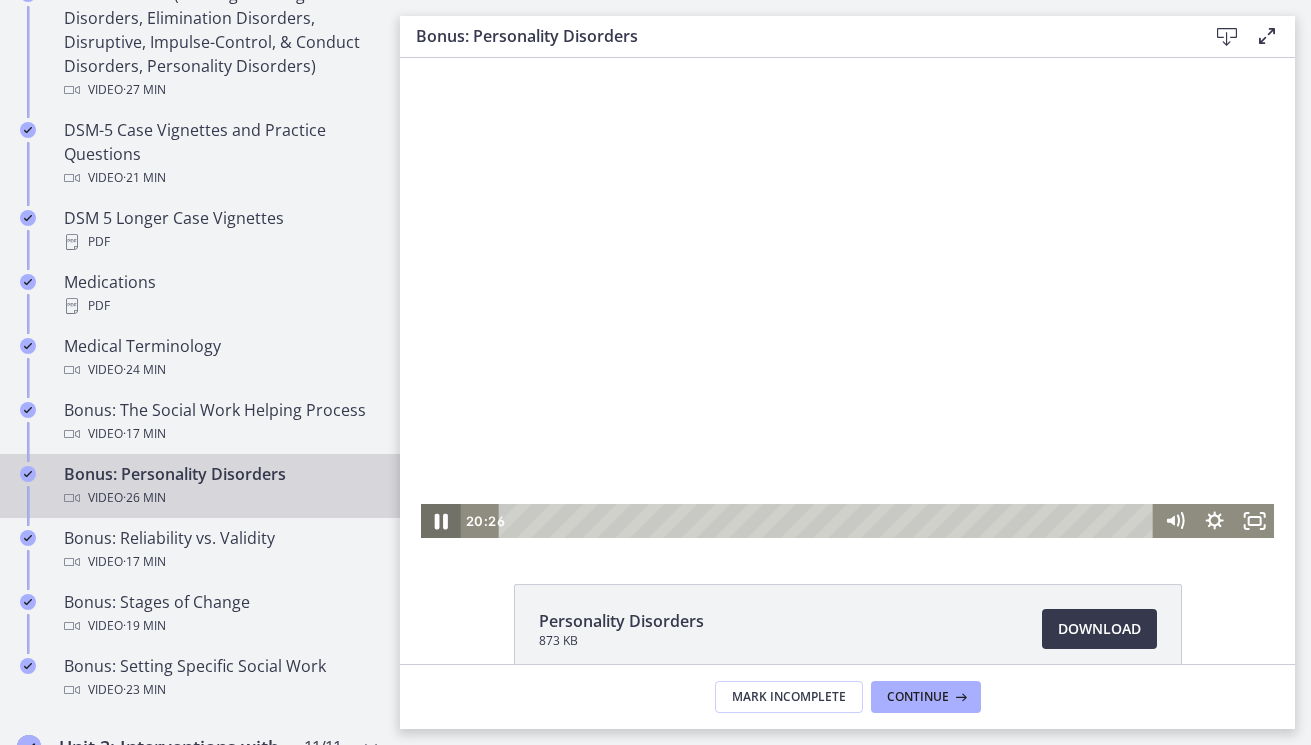 click 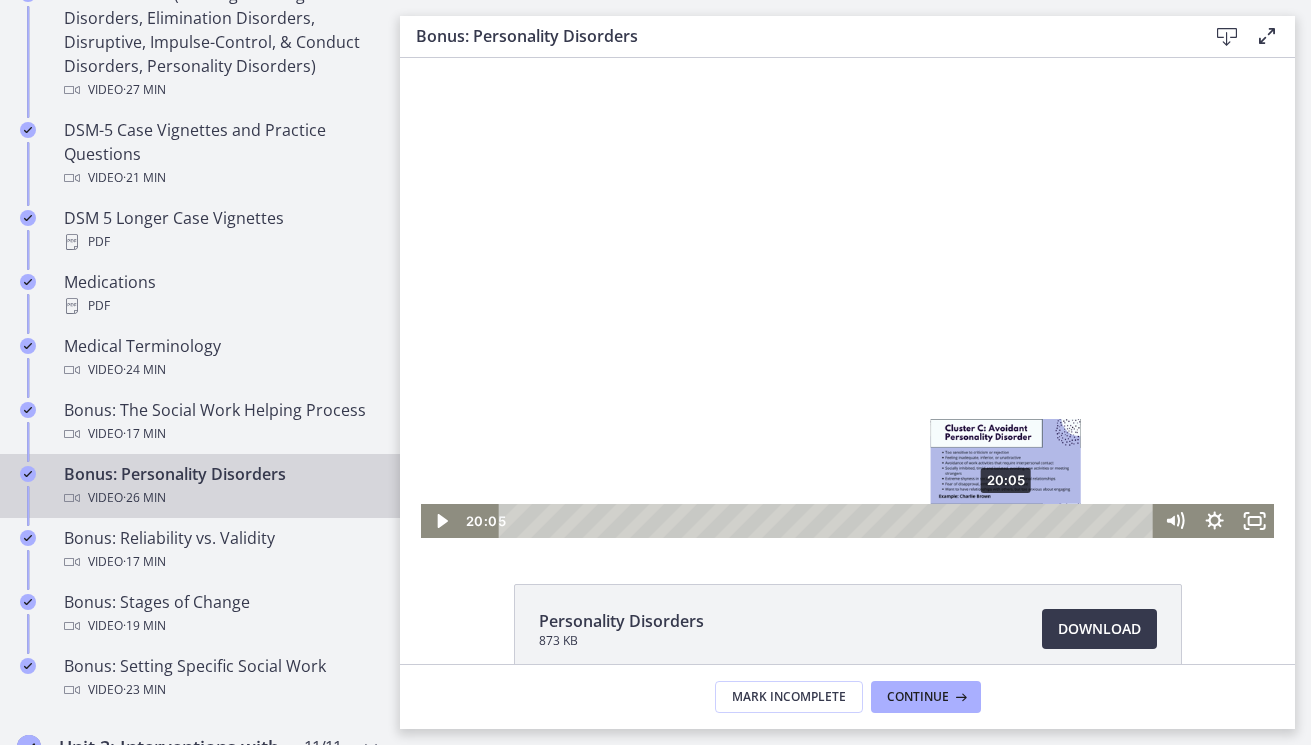 click on "20:05" at bounding box center (829, 521) 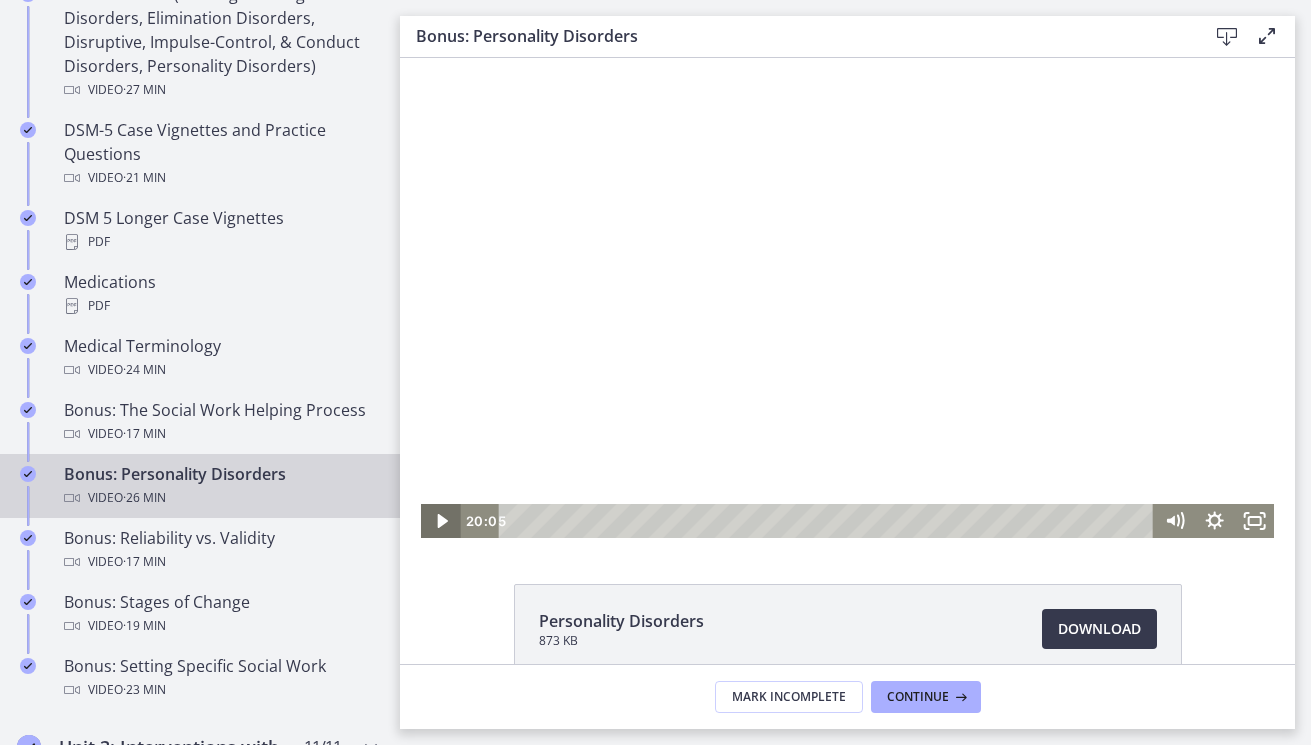 click 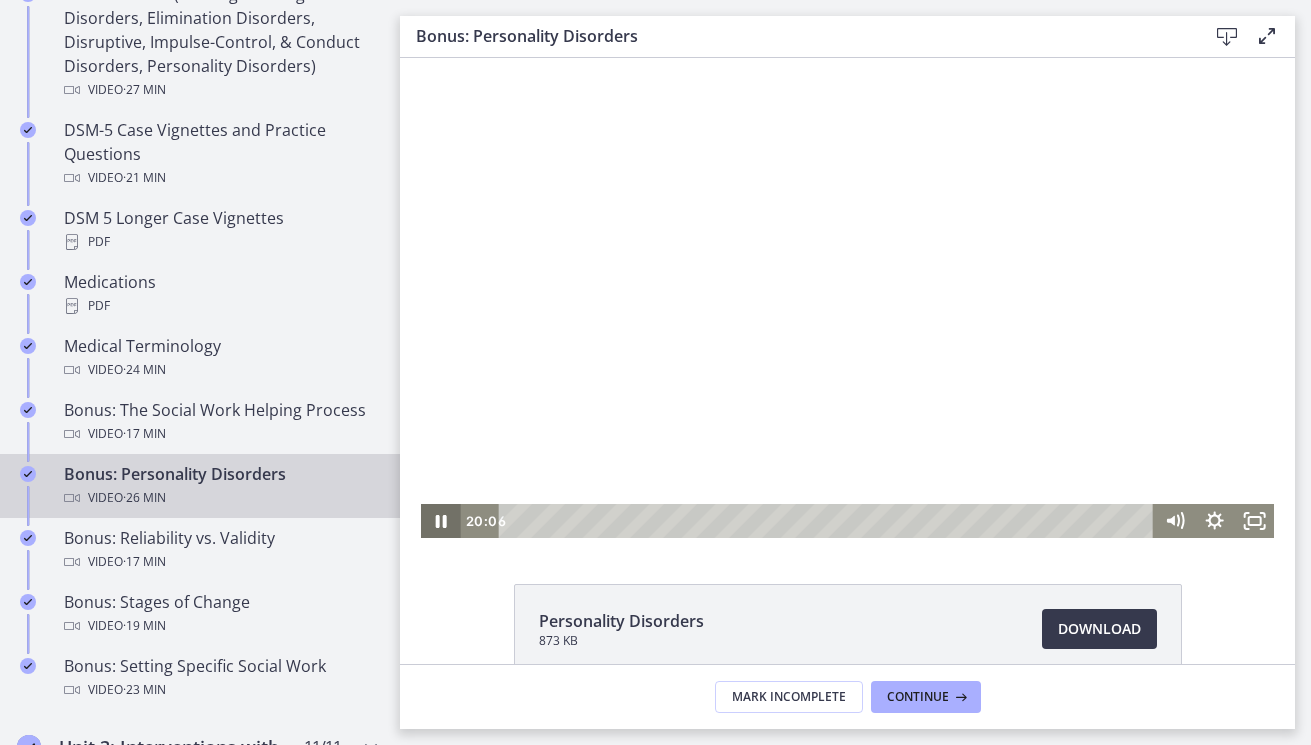 click 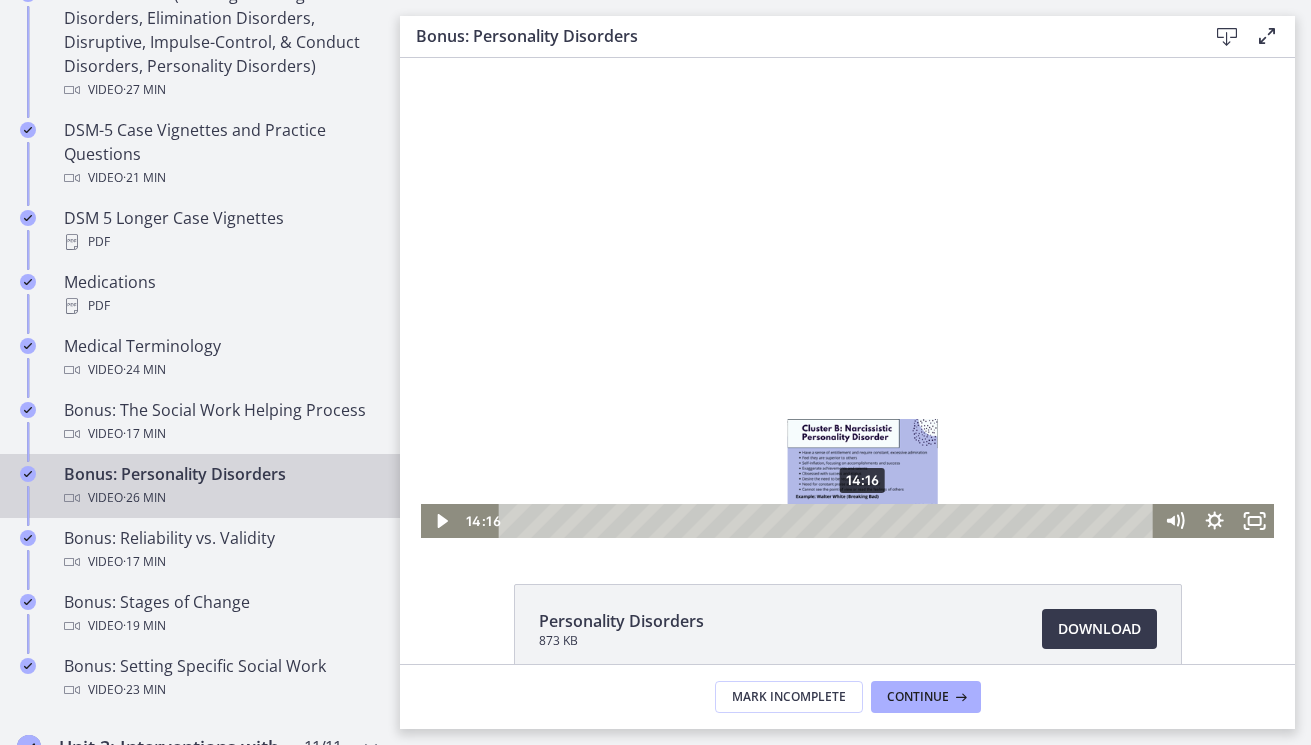 drag, startPoint x: 482, startPoint y: 528, endPoint x: 864, endPoint y: 522, distance: 382.04712 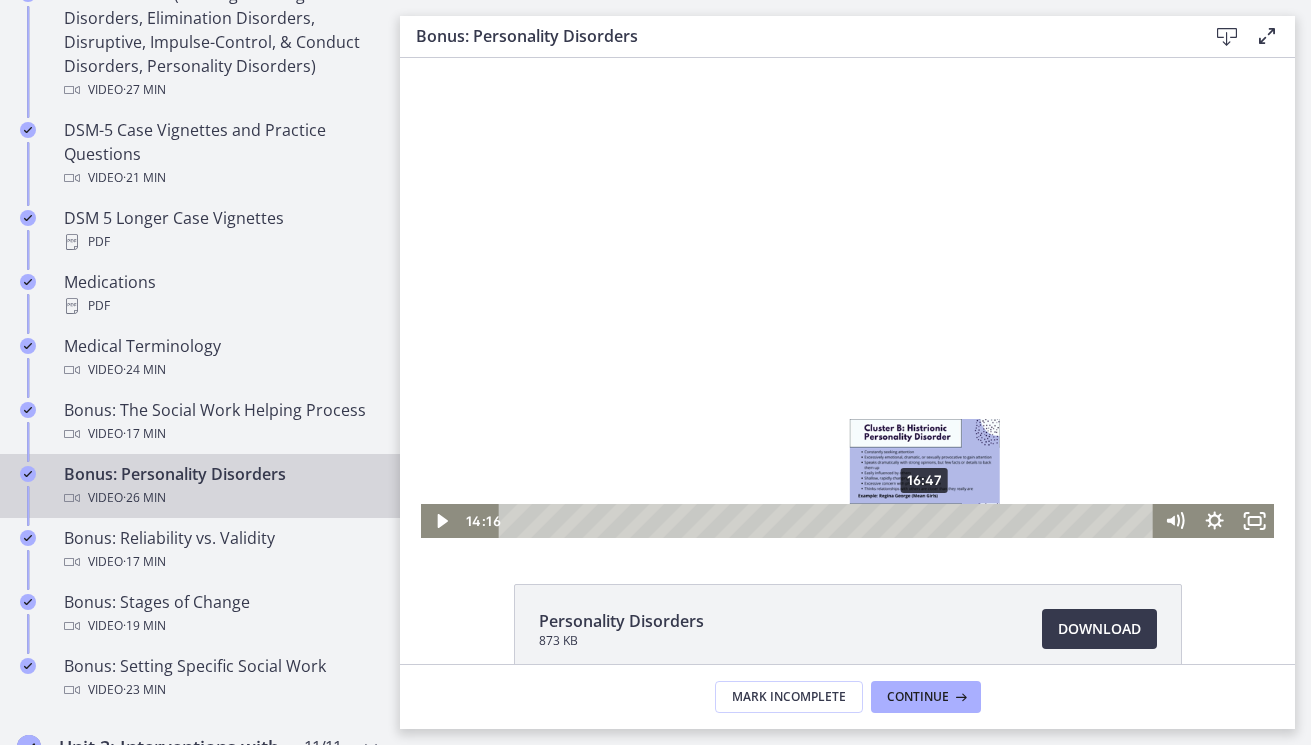 click on "16:47" at bounding box center (829, 521) 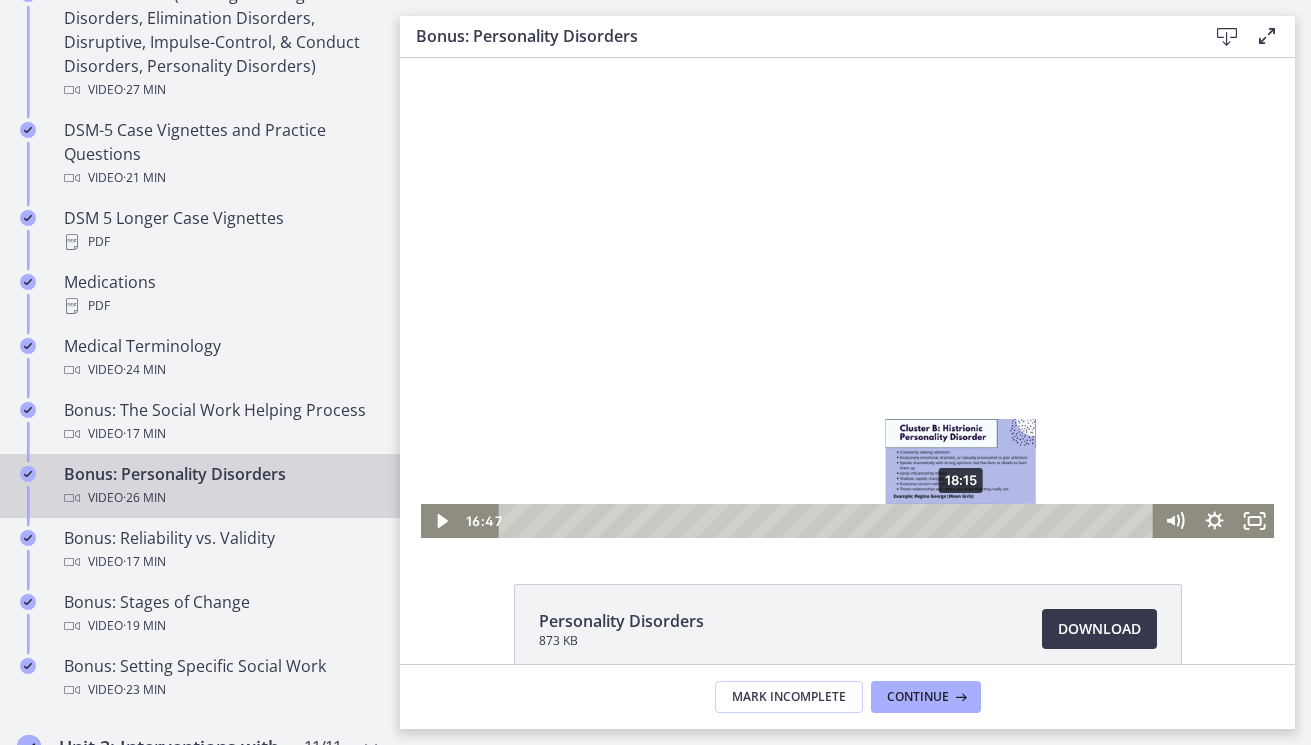 click on "18:15" at bounding box center (829, 521) 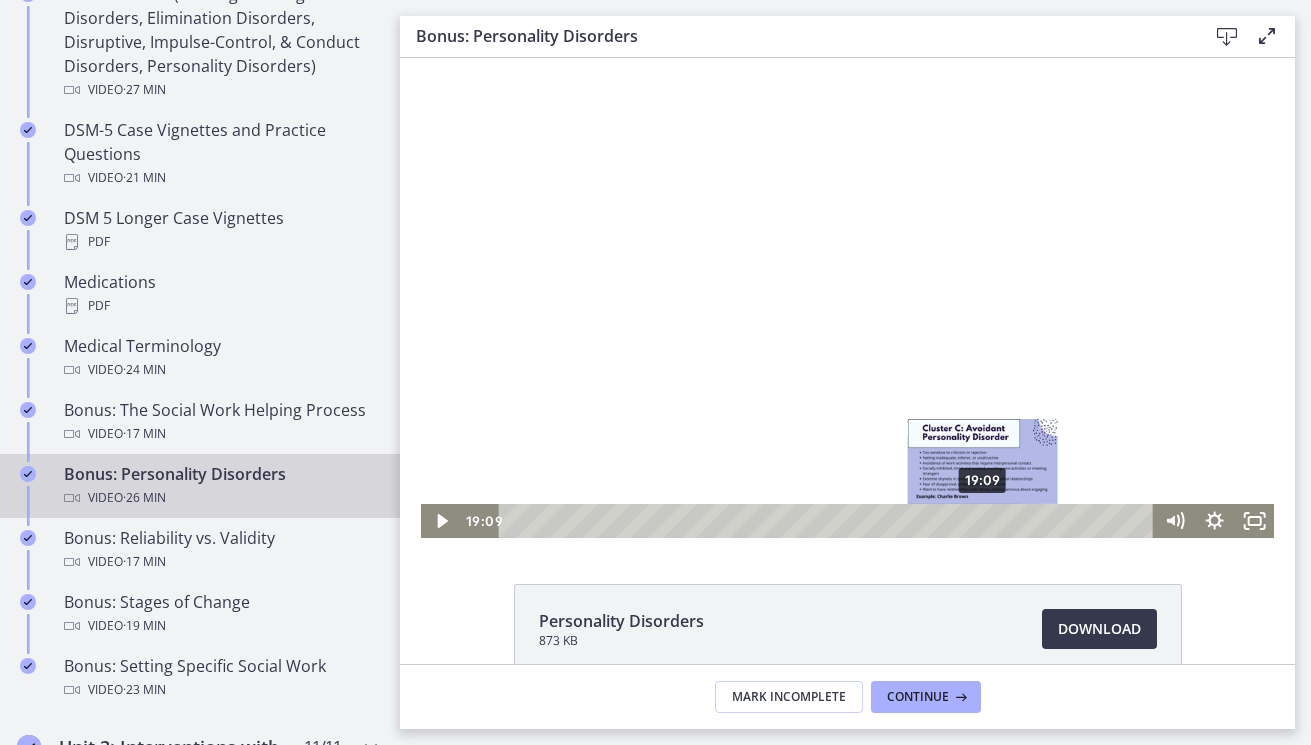 click on "19:09" at bounding box center (829, 521) 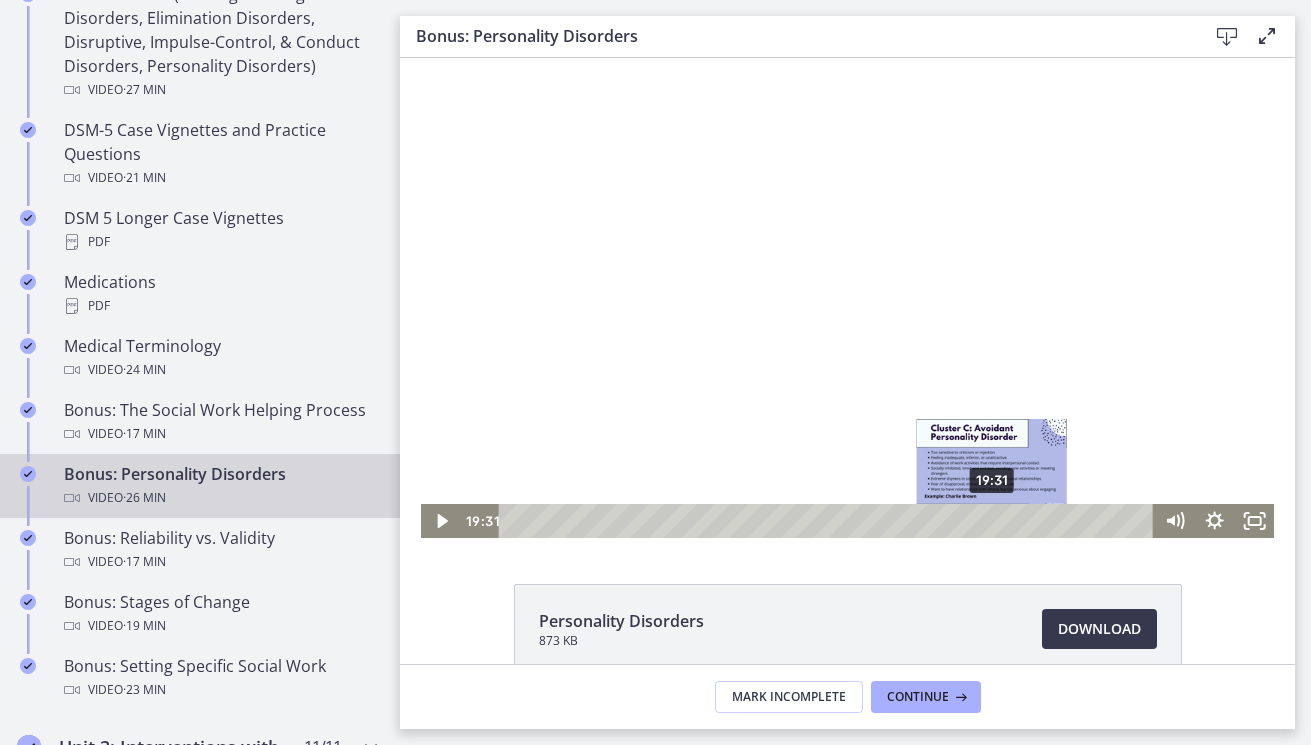 click on "19:31" at bounding box center (829, 521) 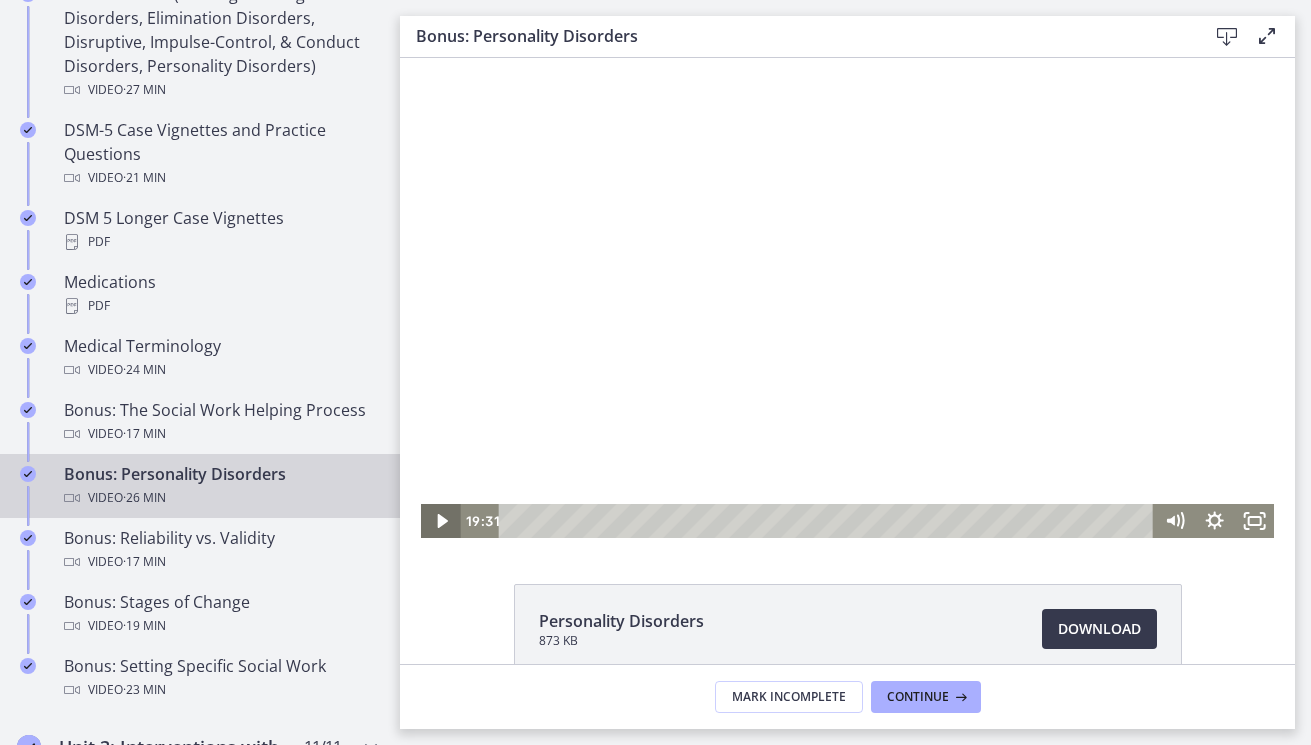 click 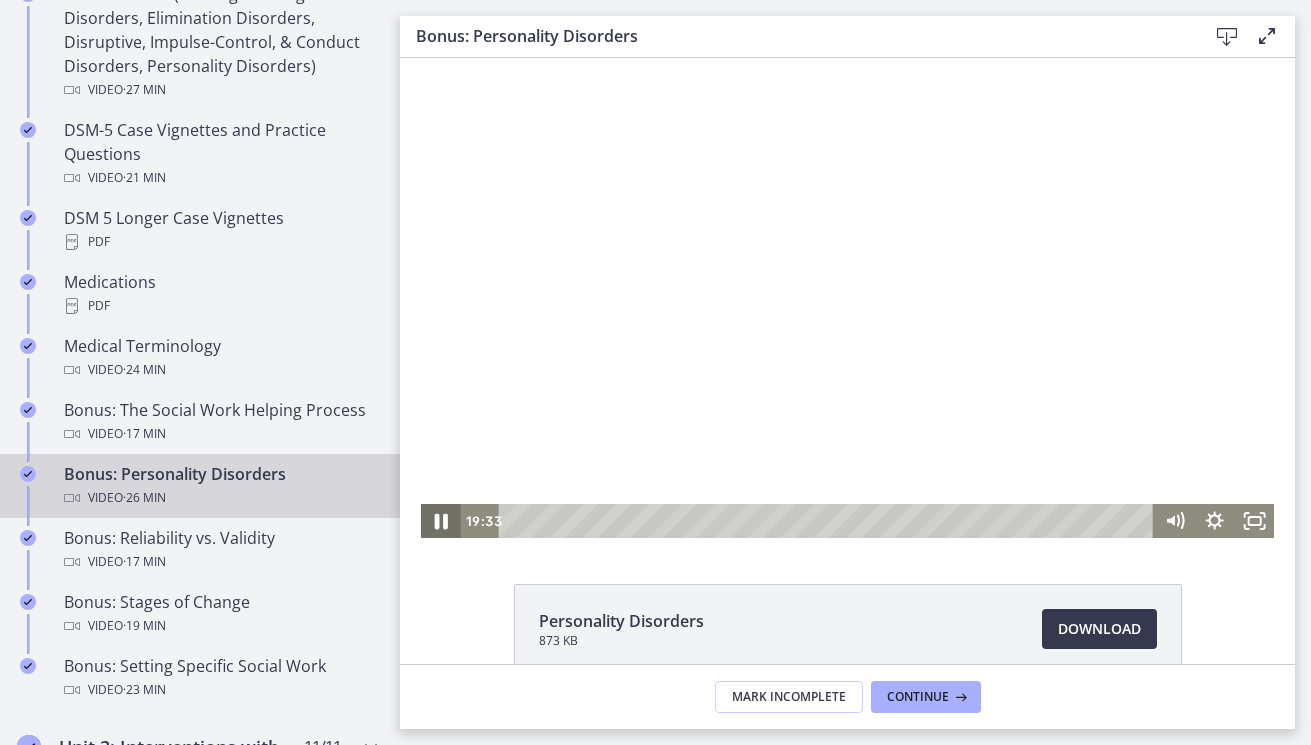 click 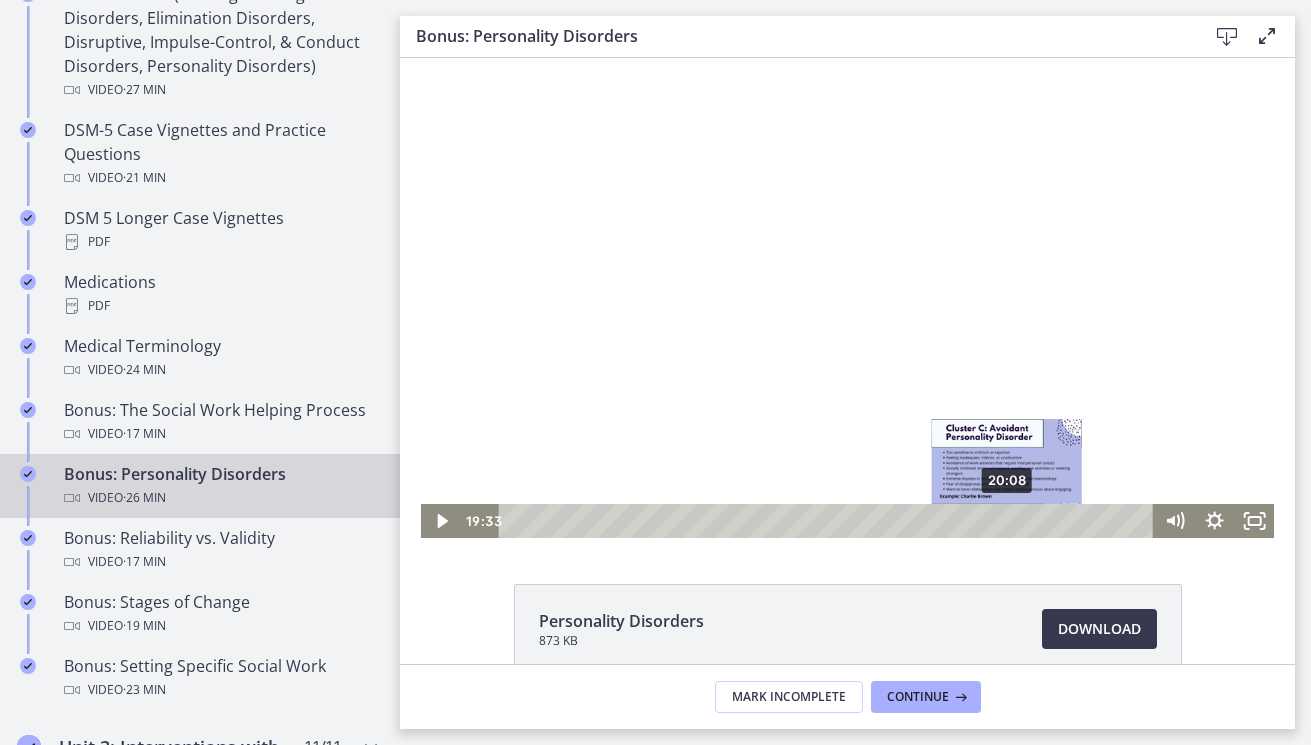 click on "20:08" at bounding box center (829, 521) 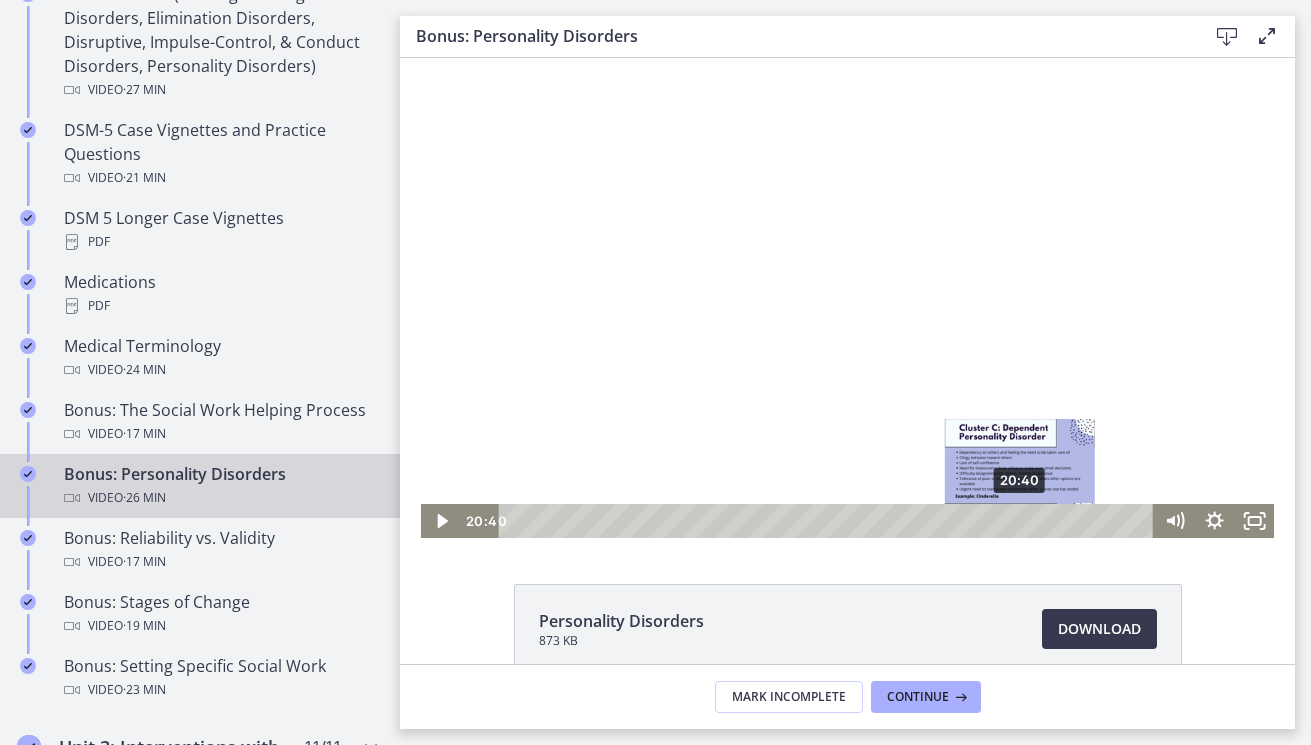 click on "20:40" at bounding box center [829, 521] 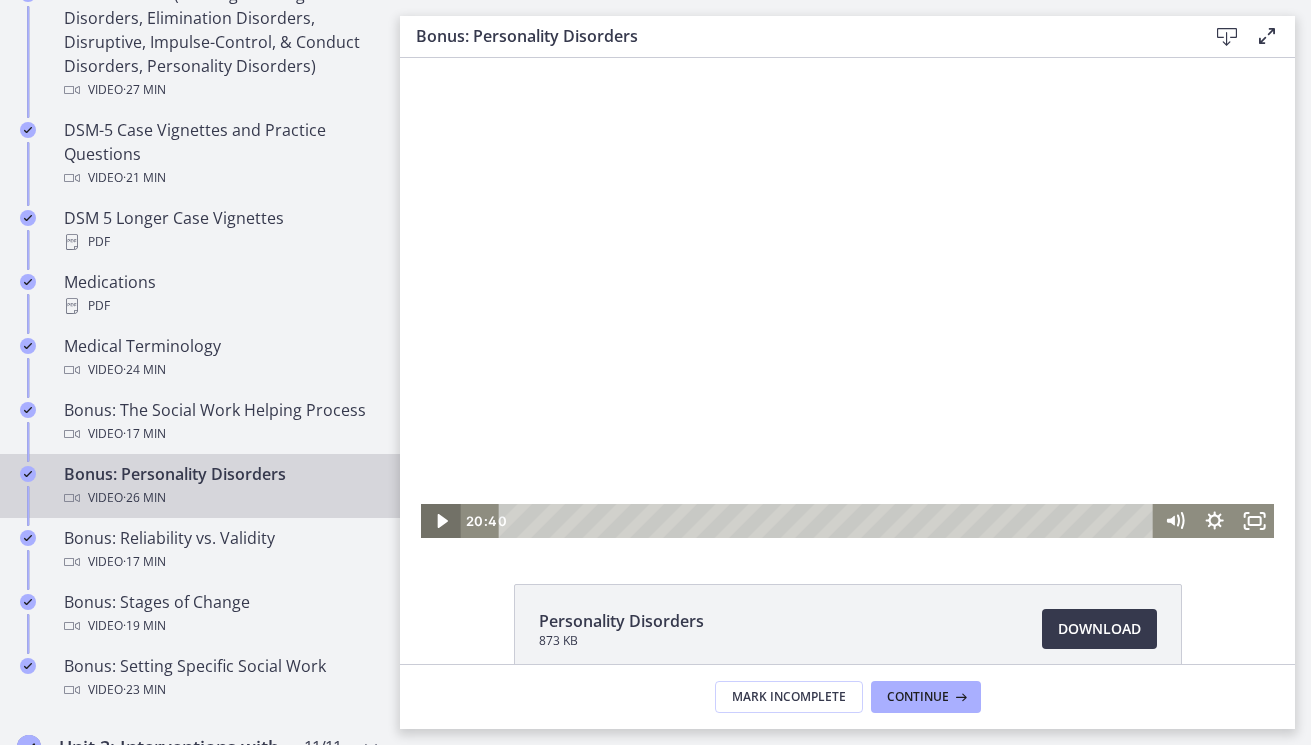 click 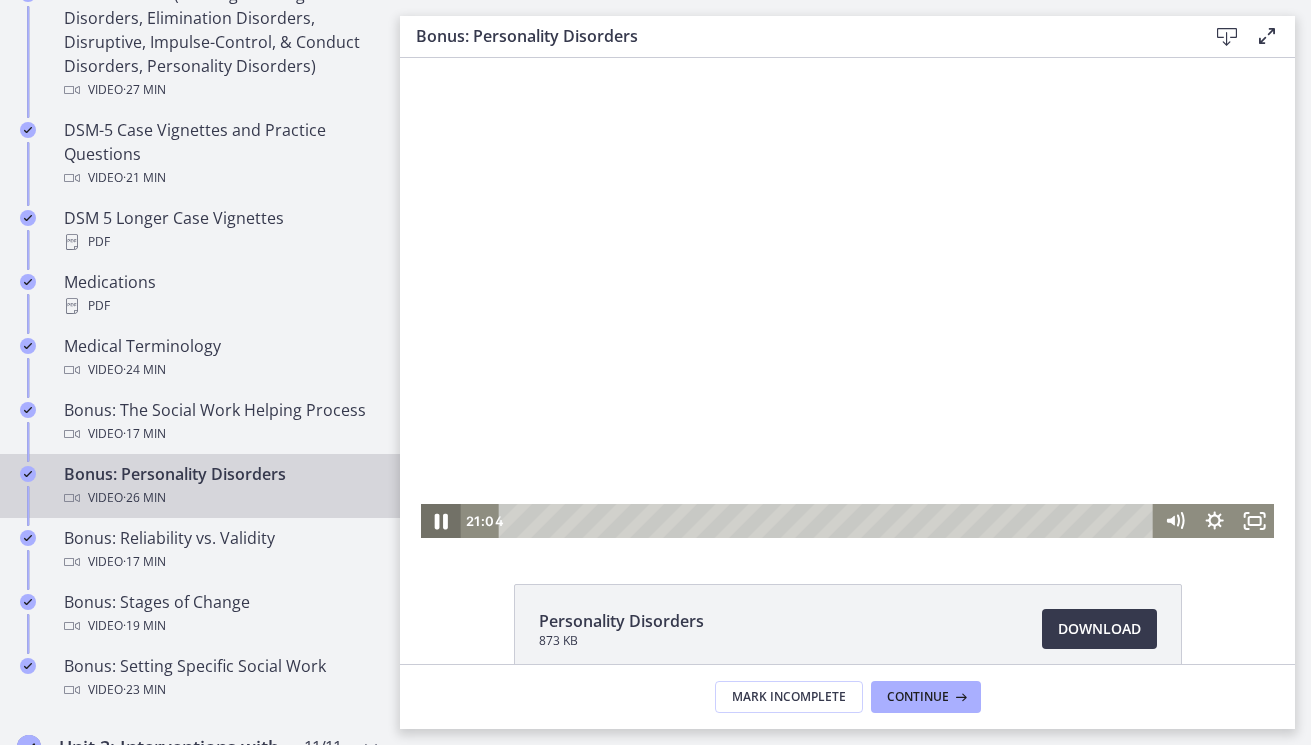 click 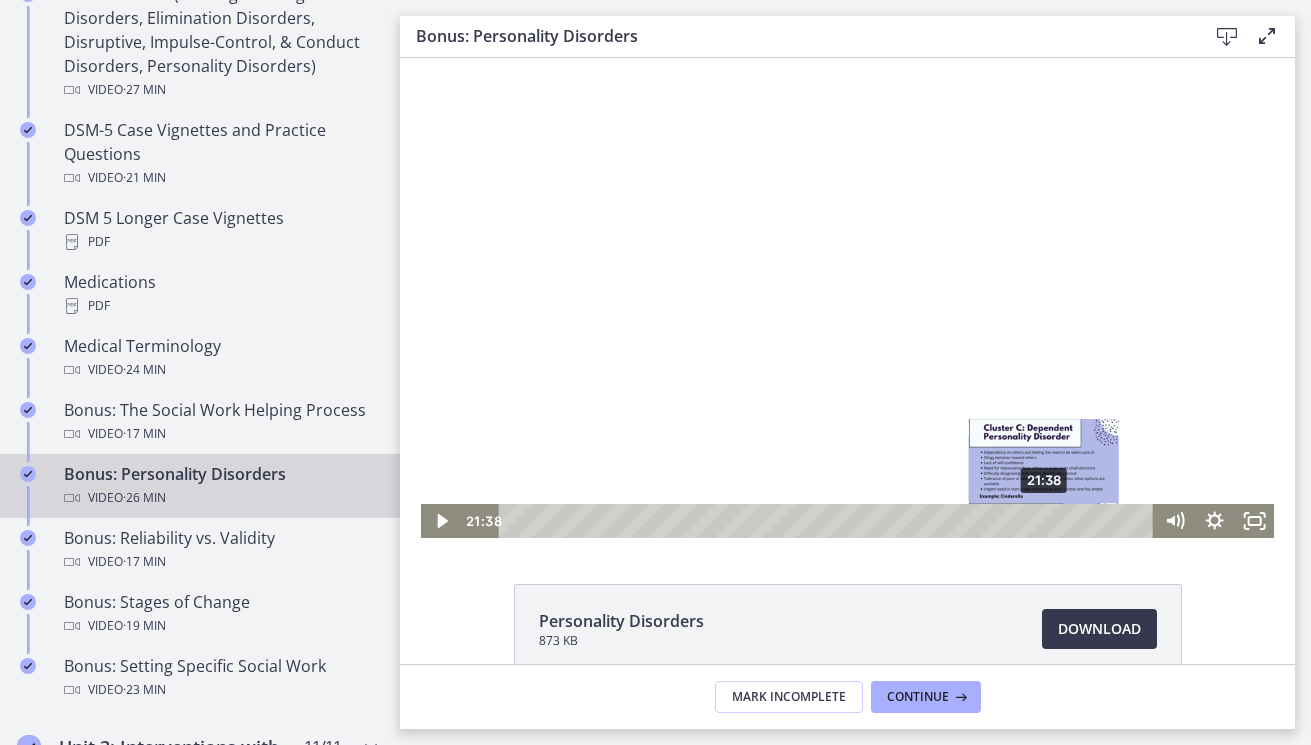 click on "21:38" at bounding box center (829, 521) 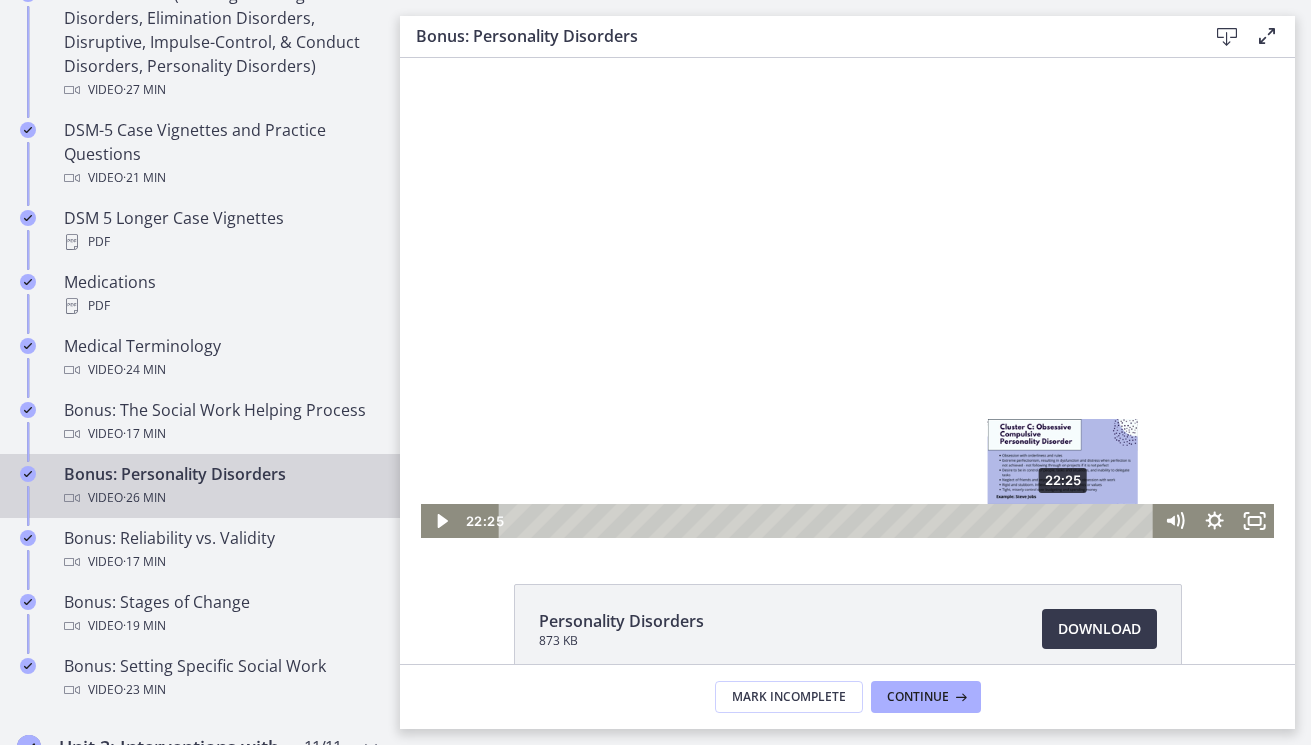 click on "22:25" at bounding box center [829, 521] 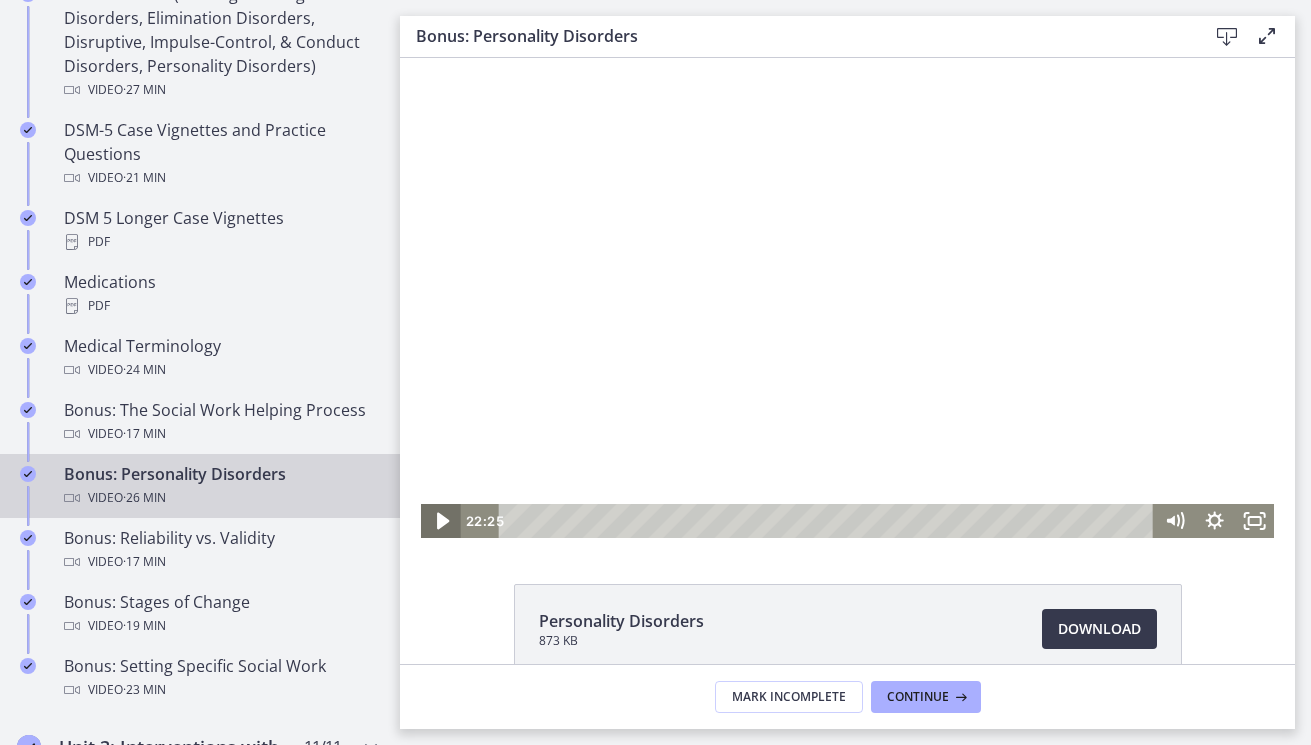 click 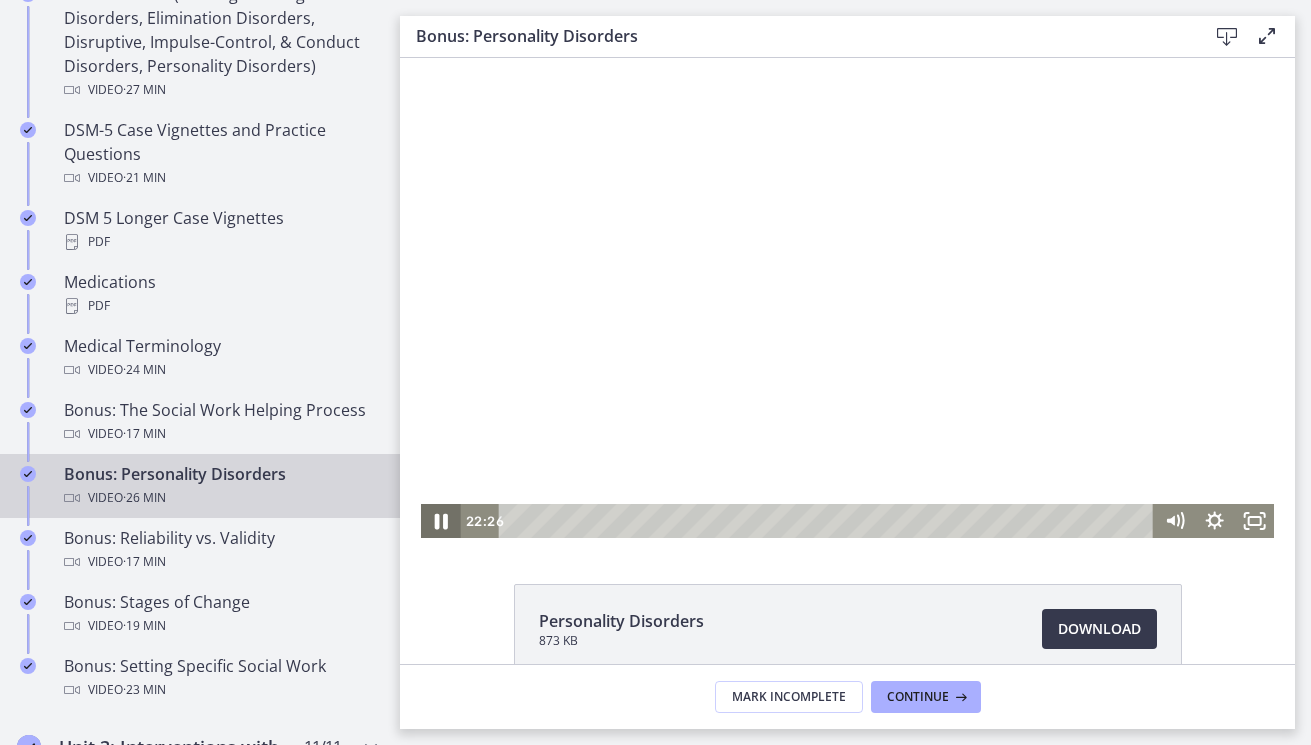 click 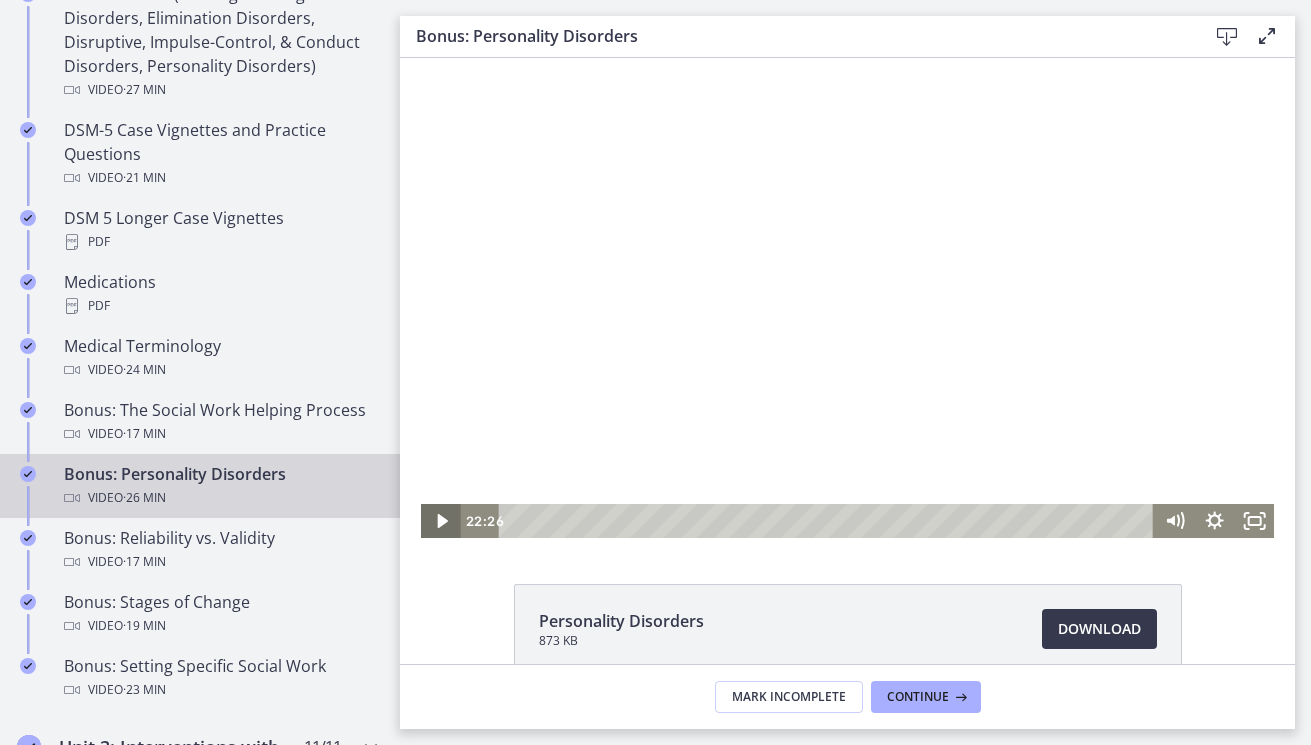 click 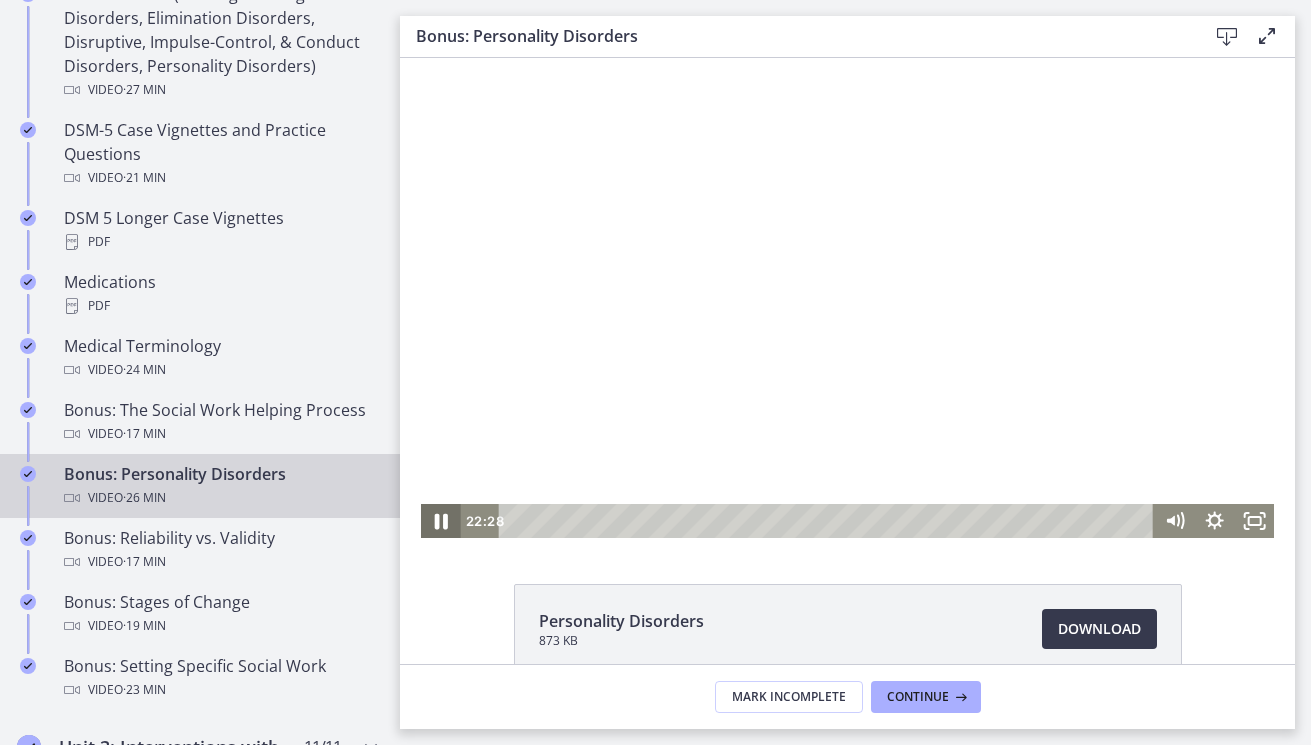 scroll, scrollTop: 0, scrollLeft: 0, axis: both 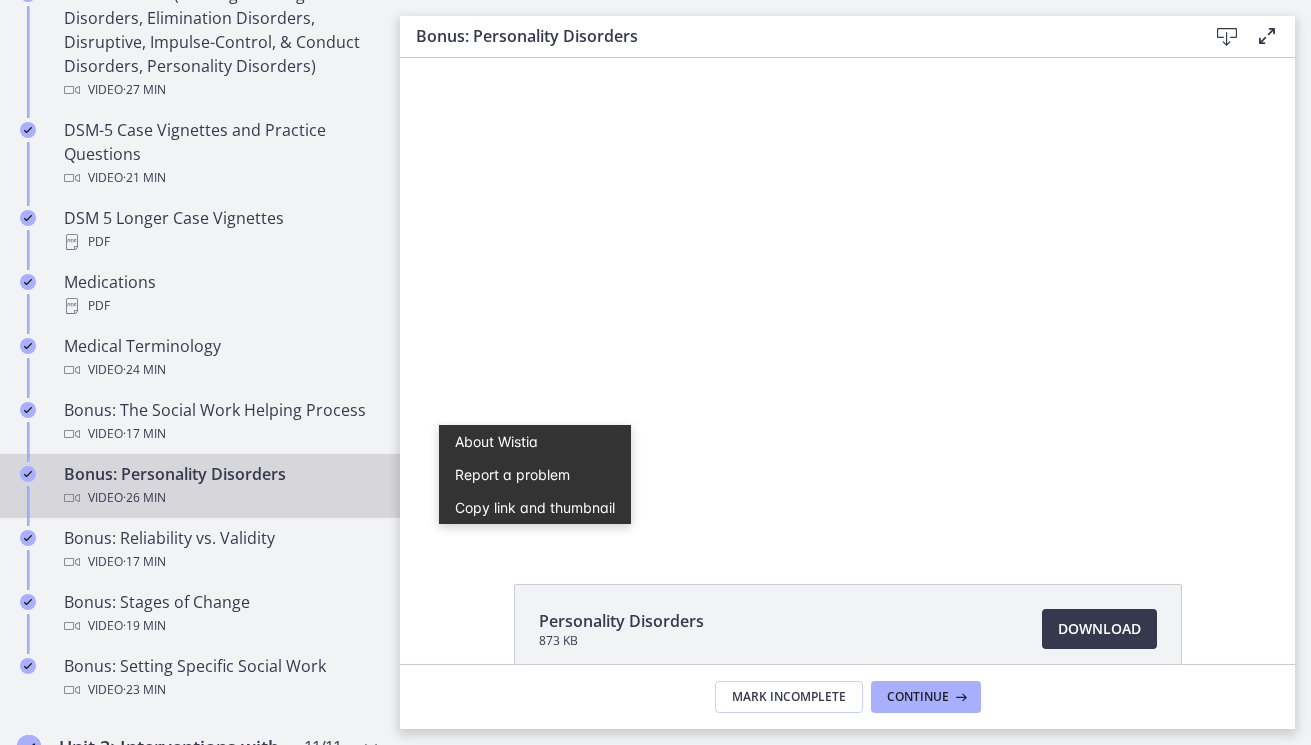 click on "Personality Disorders
873 KB
Download
Opens in a new window" at bounding box center [847, 677] 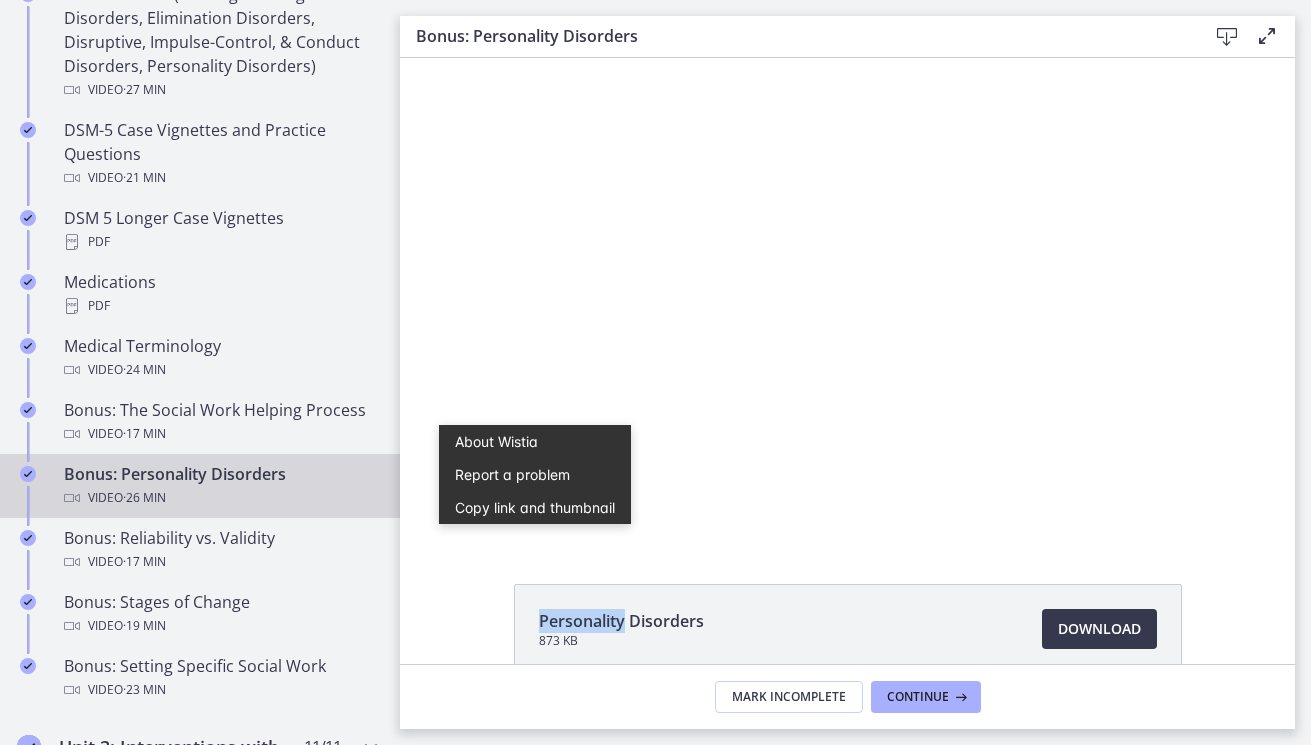 click on "Personality Disorders
873 KB
Download
Opens in a new window" at bounding box center (847, 677) 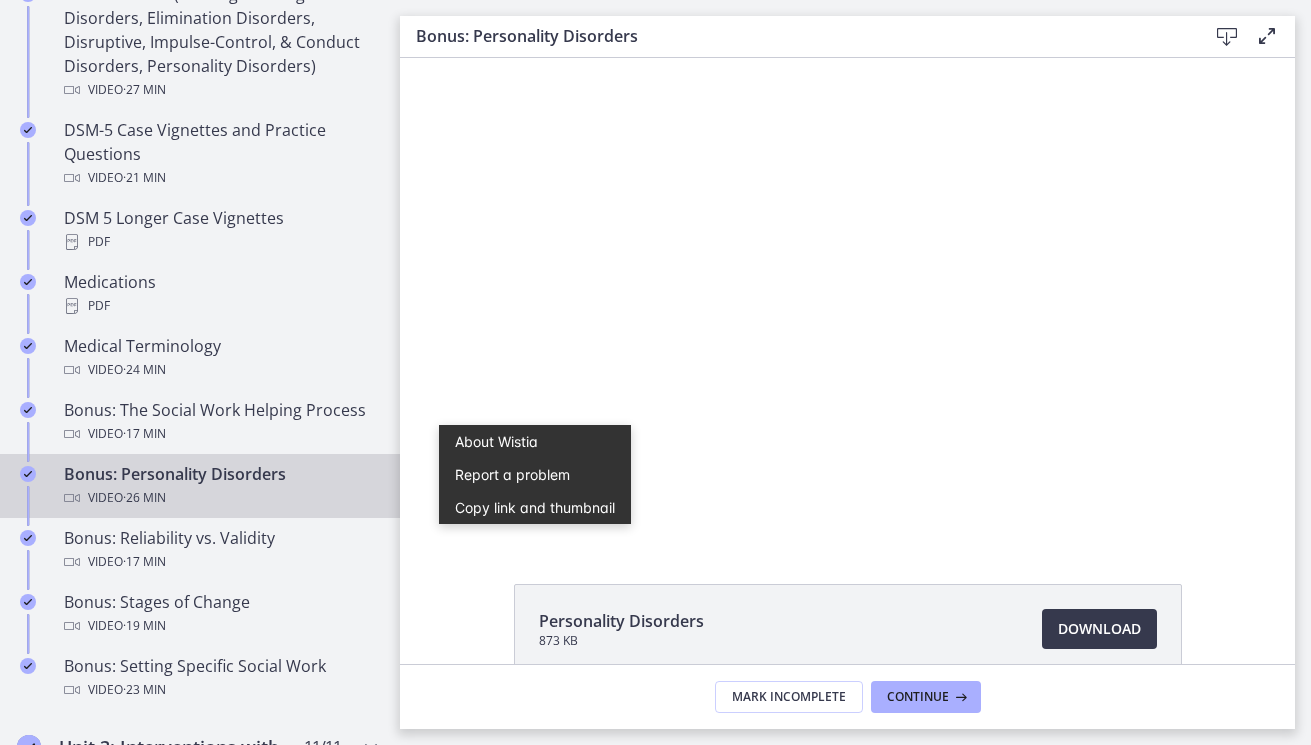 click on "Personality Disorders
873 KB
Download
Opens in a new window" at bounding box center (847, 677) 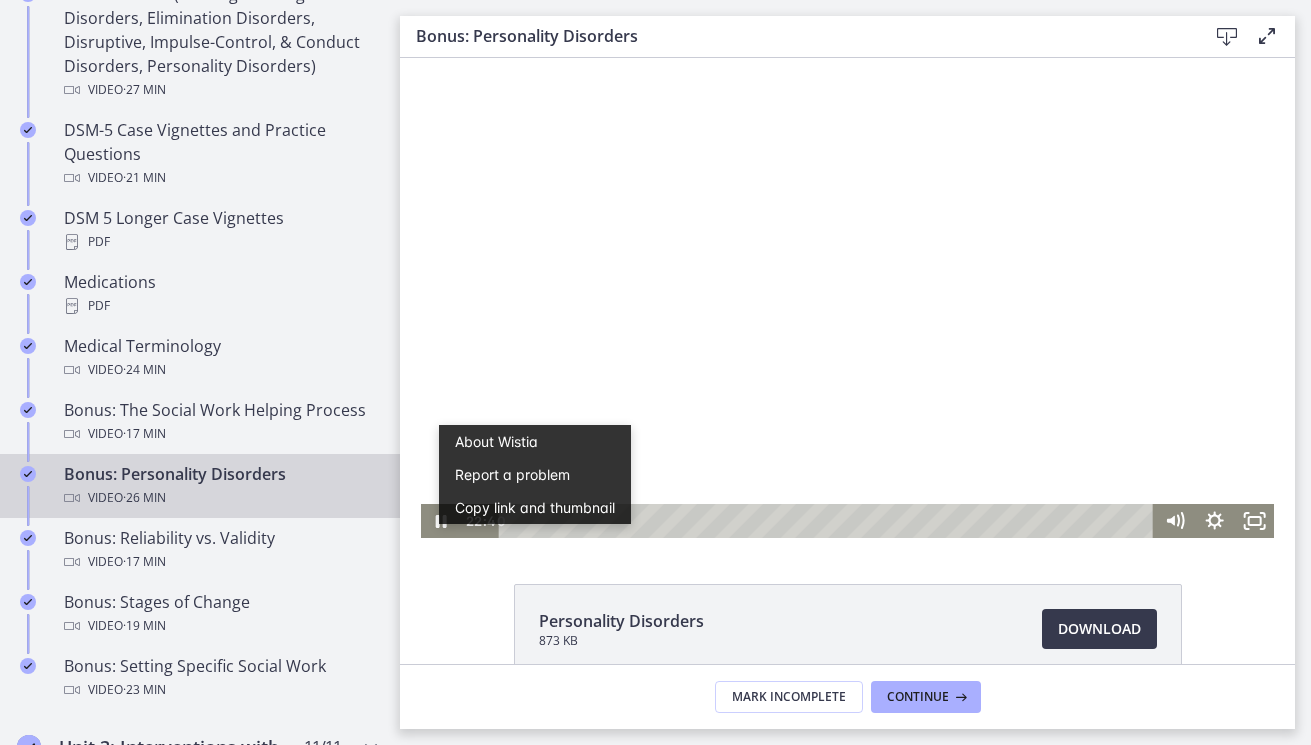 click at bounding box center [847, 298] 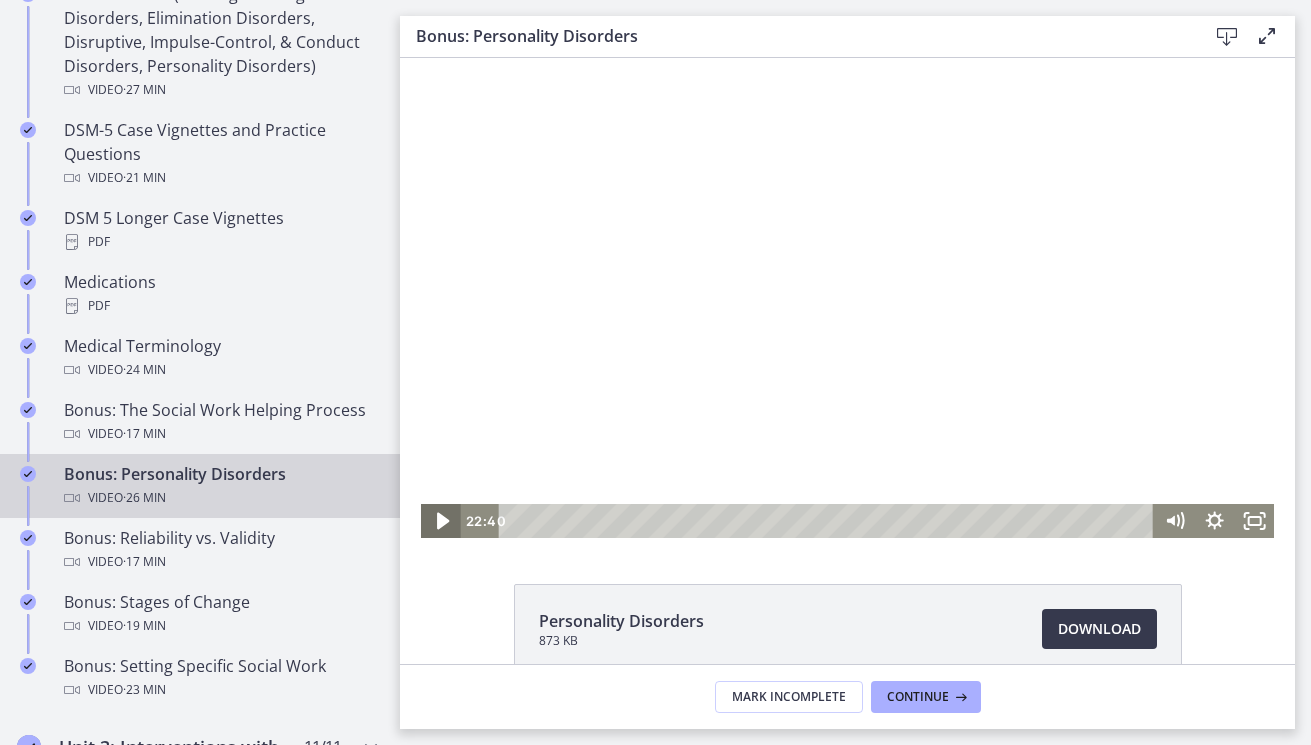 click 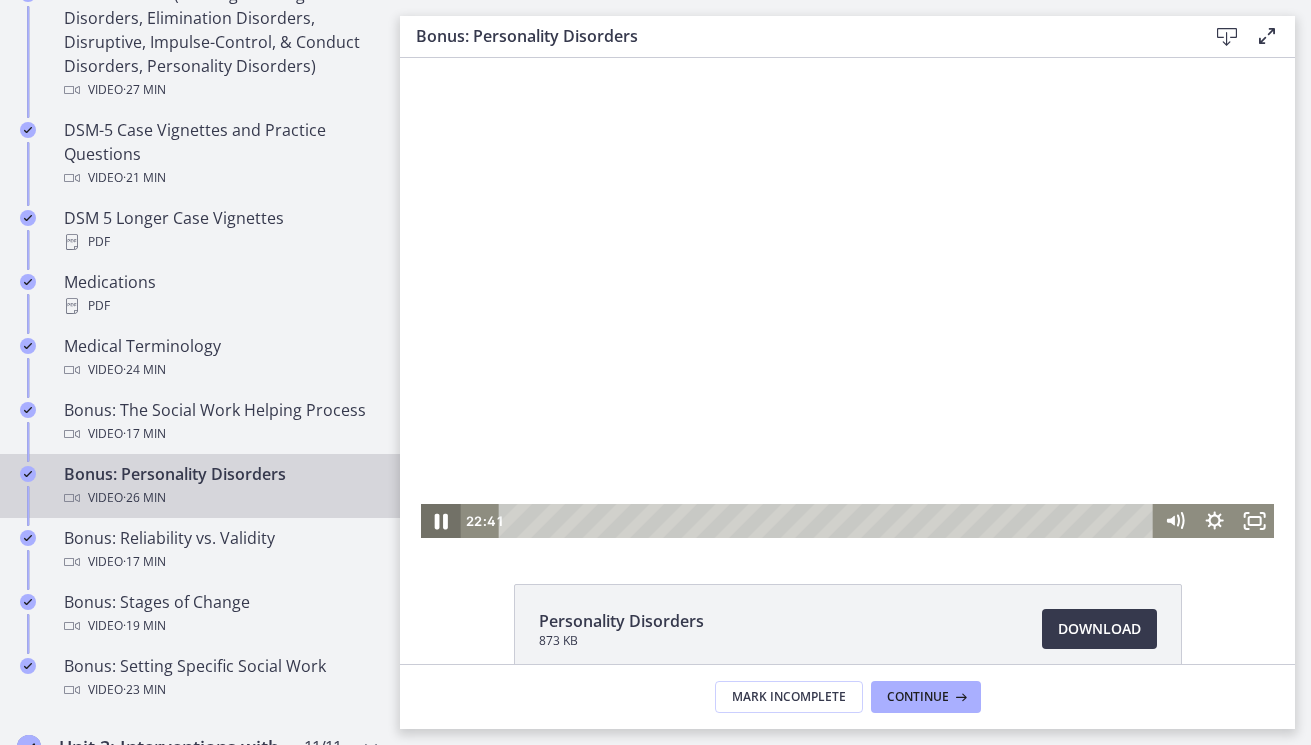 click 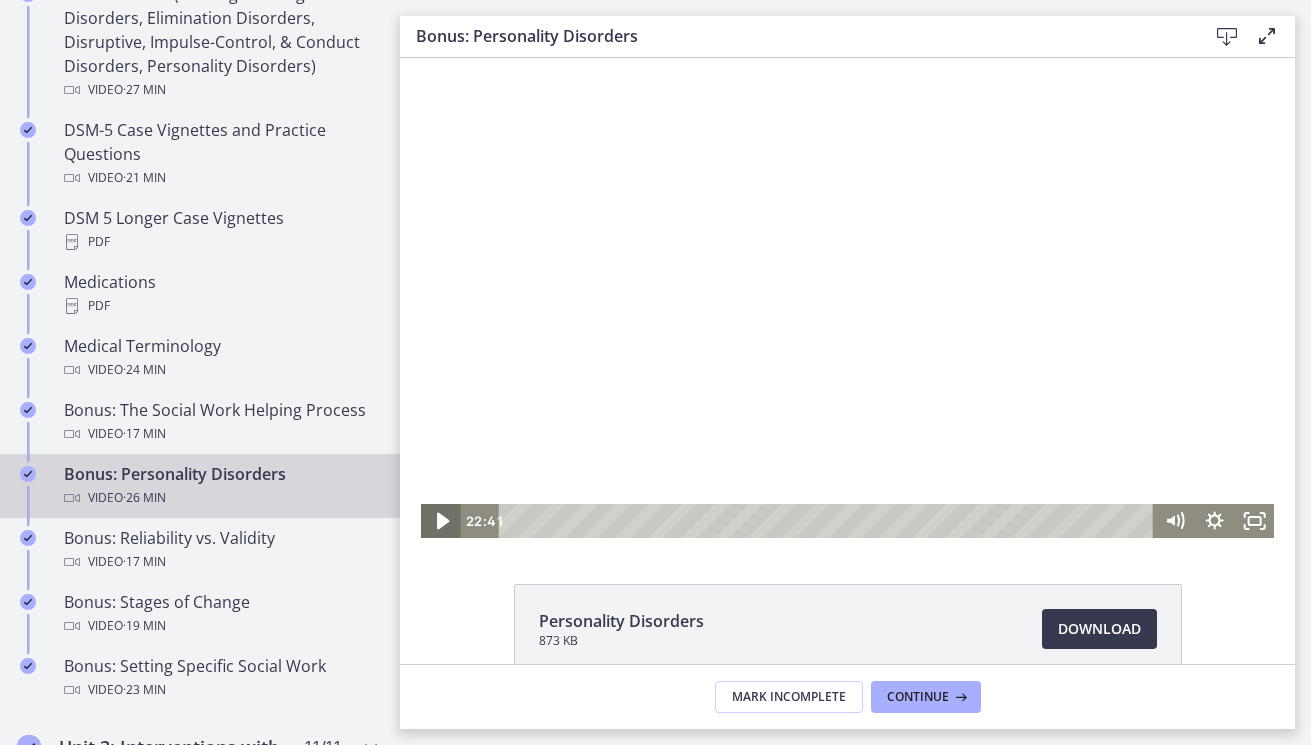 click 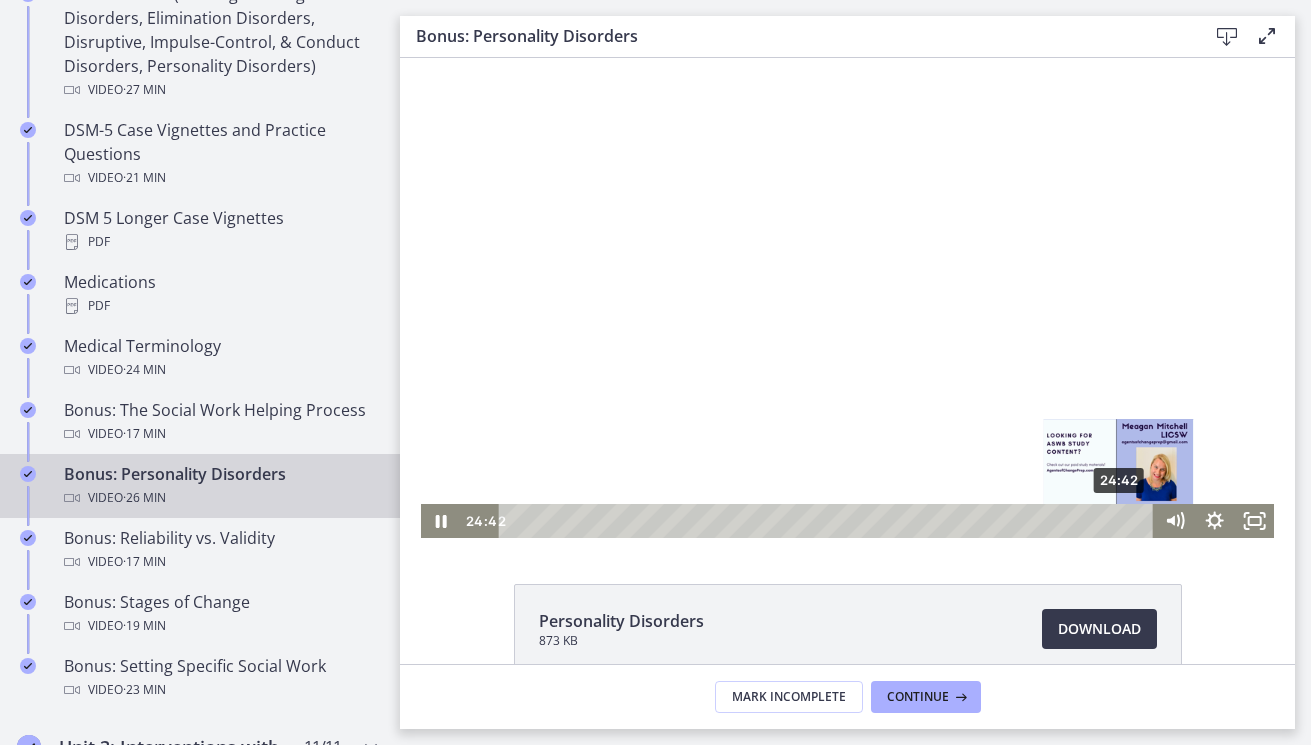 click on "24:42" at bounding box center (829, 521) 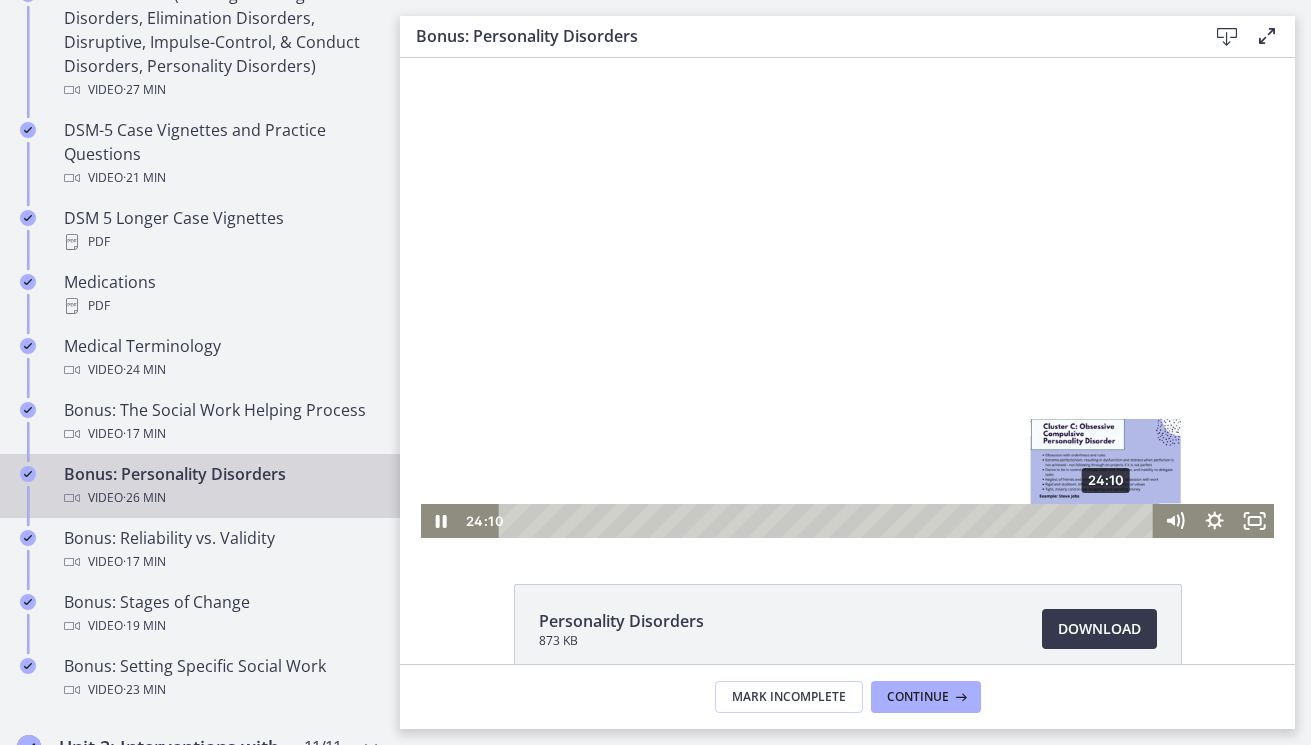 click on "24:10" at bounding box center [829, 521] 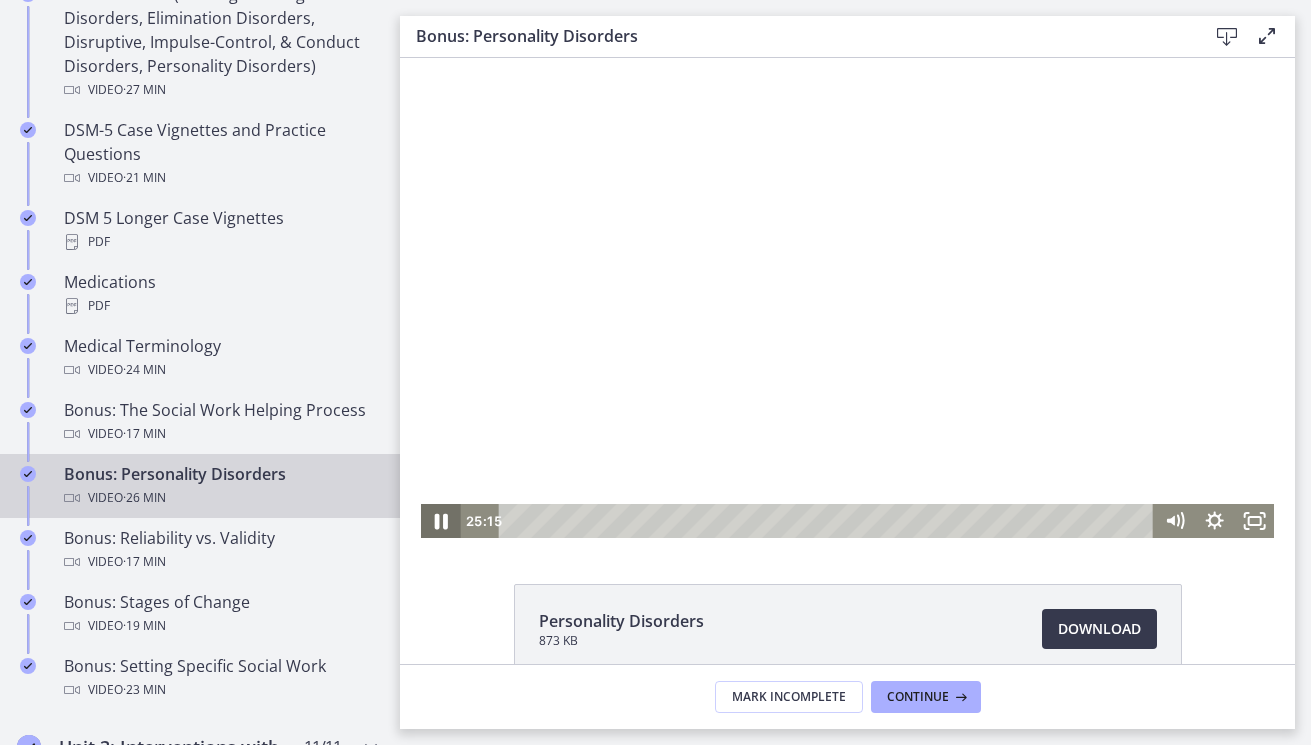 click 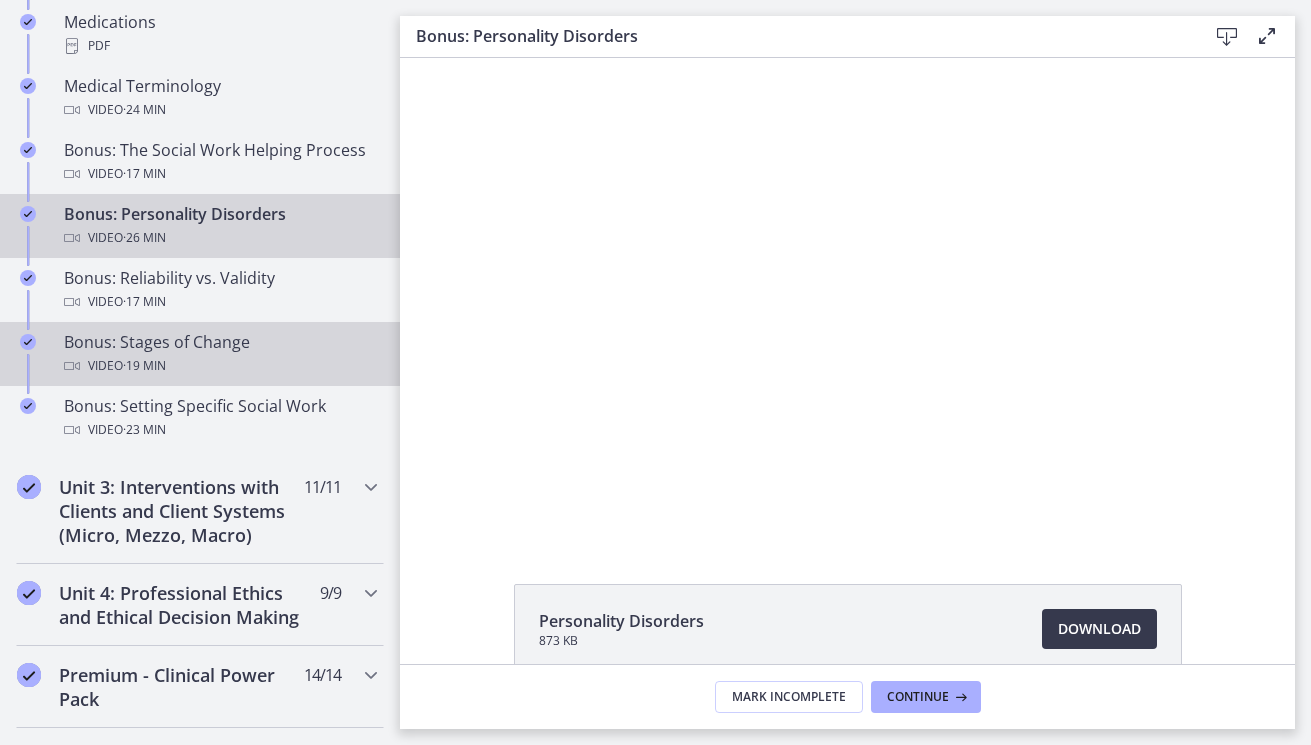 scroll, scrollTop: 1698, scrollLeft: 0, axis: vertical 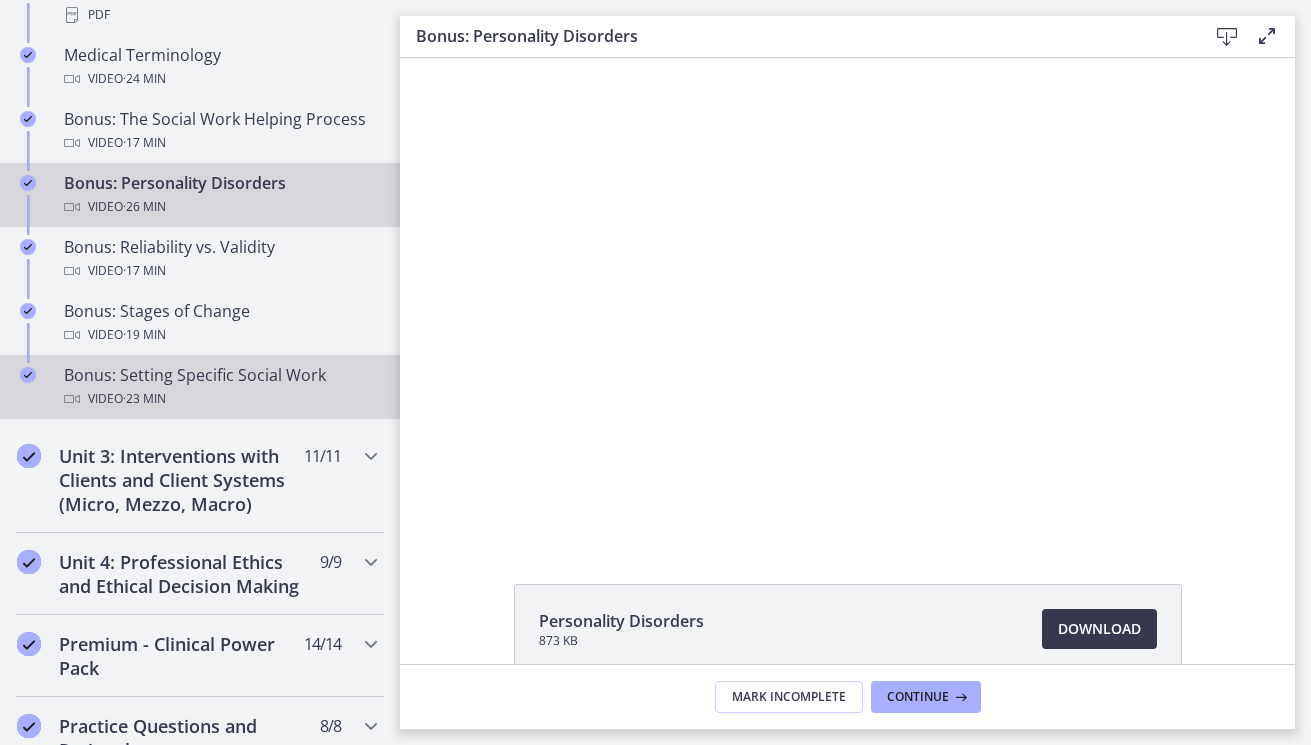 click on "Video
·  23 min" at bounding box center [220, 399] 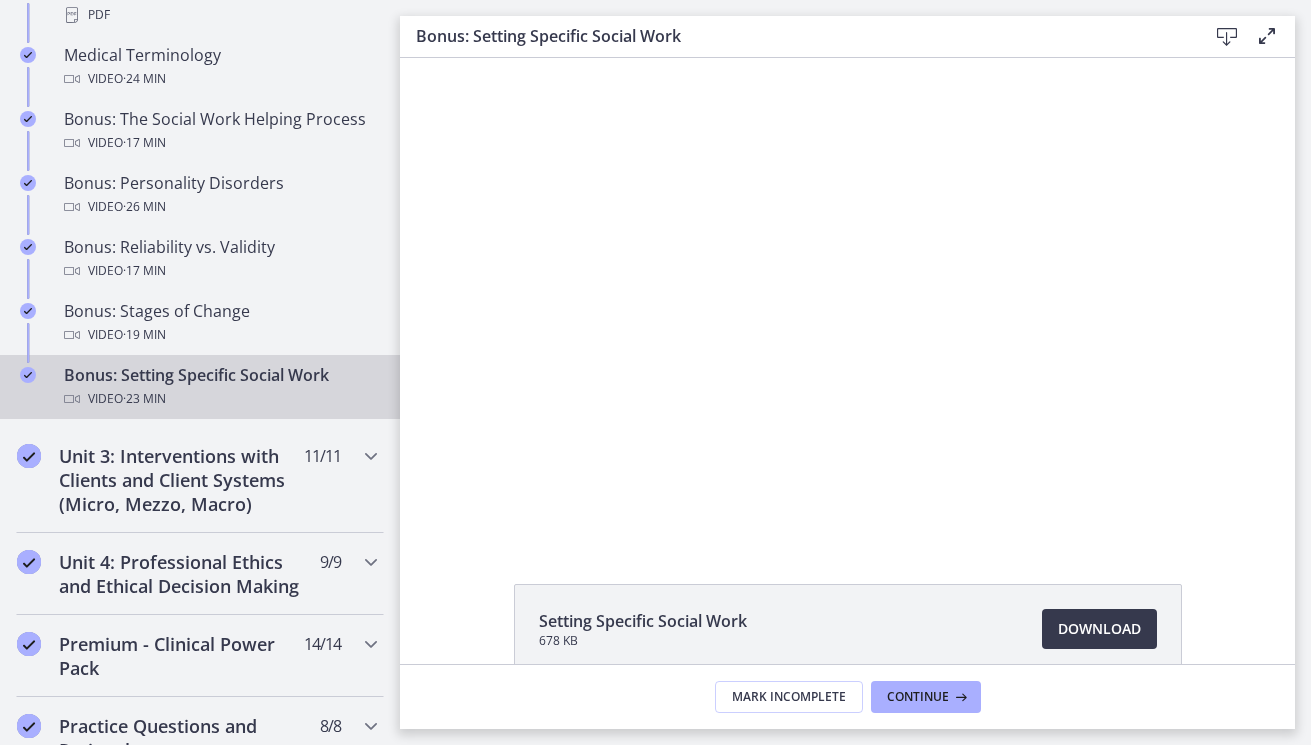 scroll, scrollTop: 0, scrollLeft: 0, axis: both 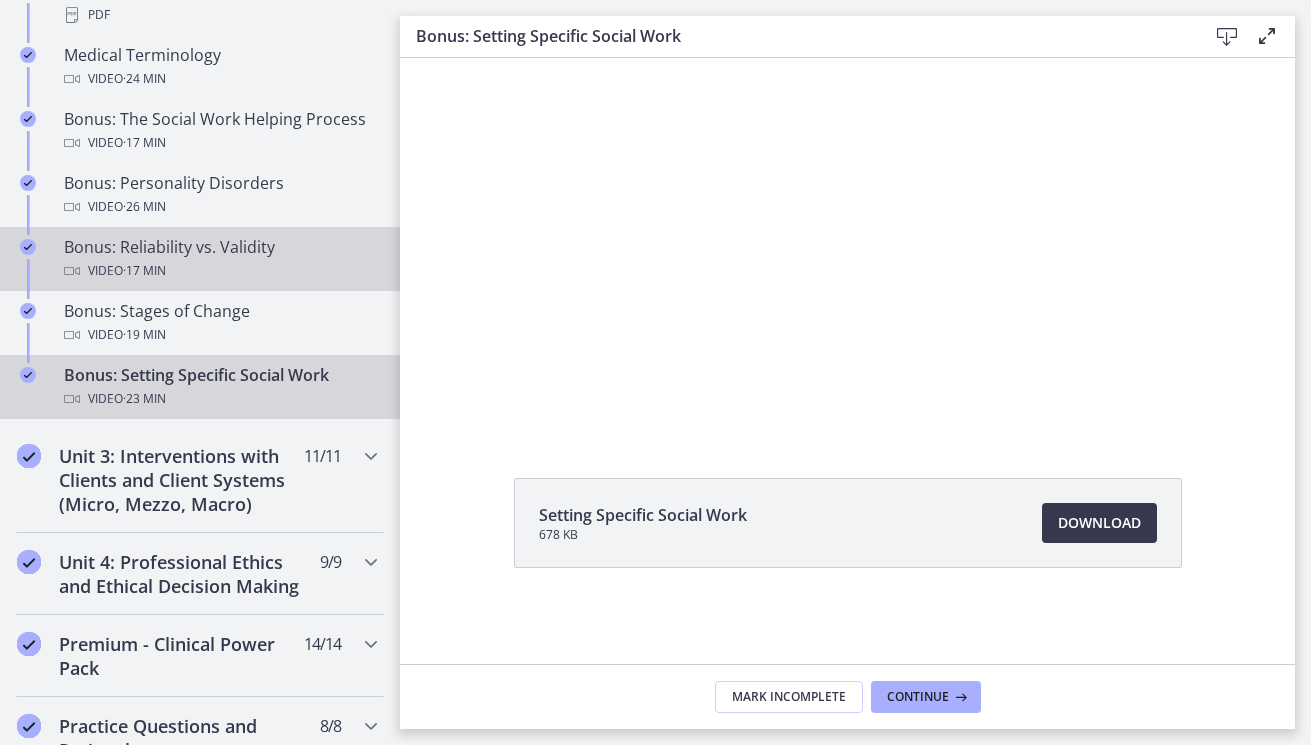click on "Bonus: Reliability vs. Validity
Video
·  17 min" at bounding box center (220, 259) 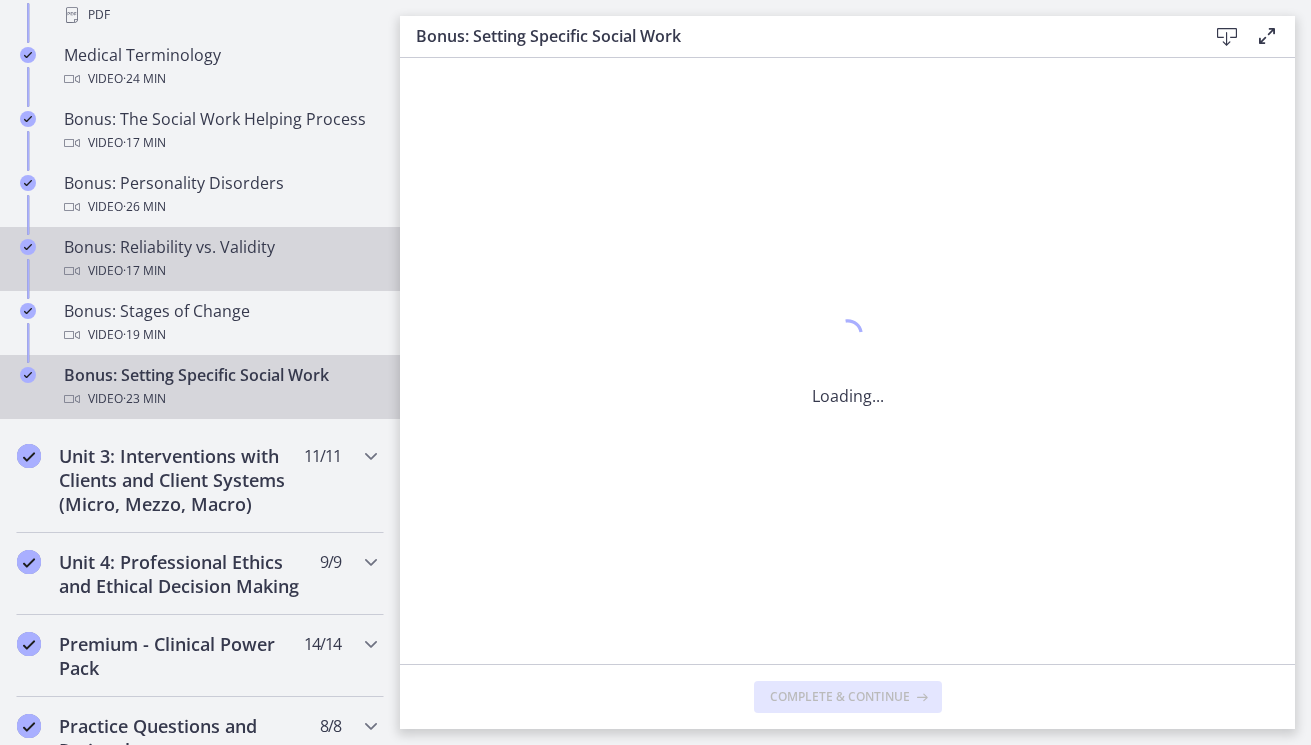 scroll, scrollTop: 0, scrollLeft: 0, axis: both 